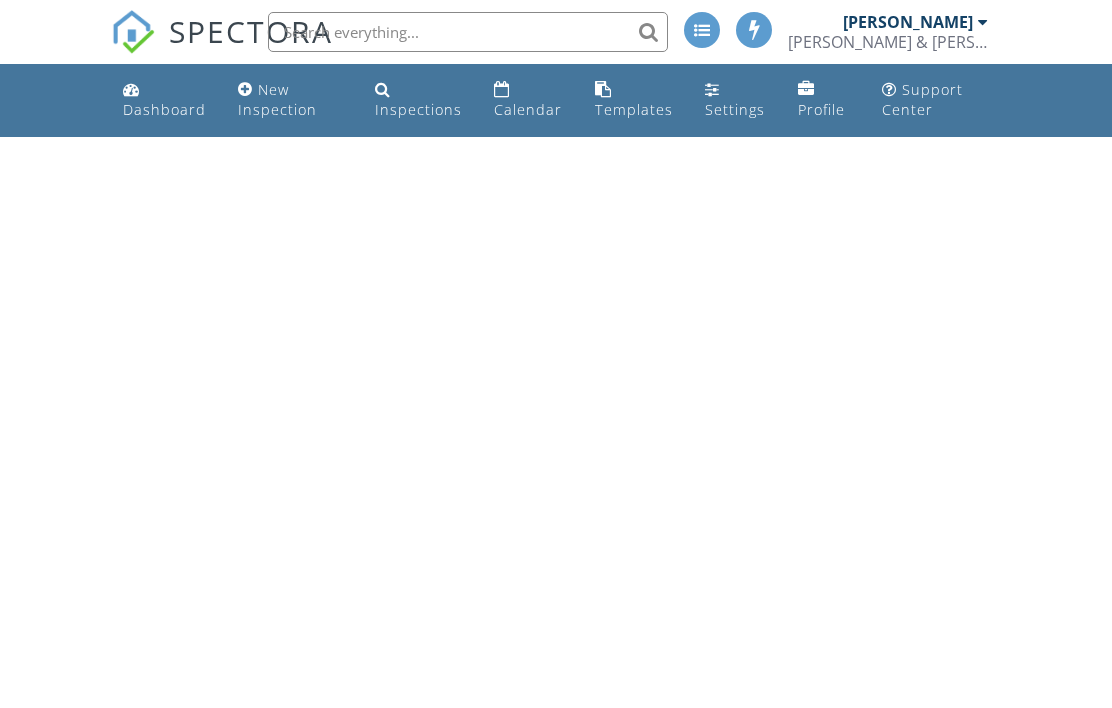scroll, scrollTop: 0, scrollLeft: 0, axis: both 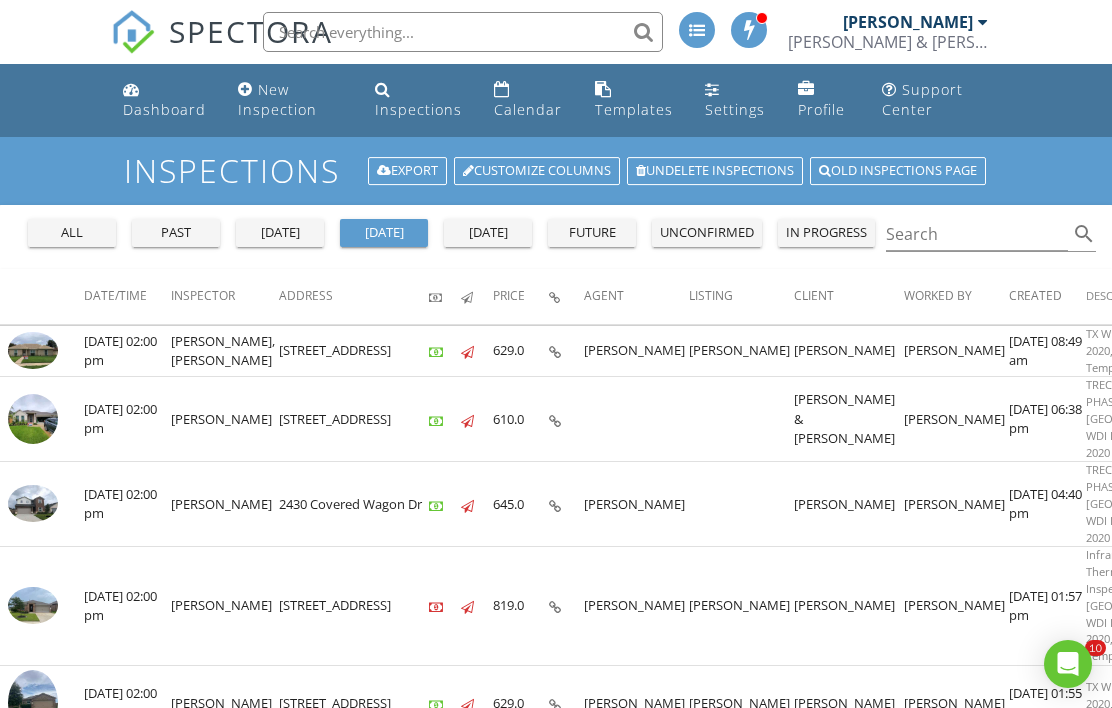 click on "past" at bounding box center [176, 233] 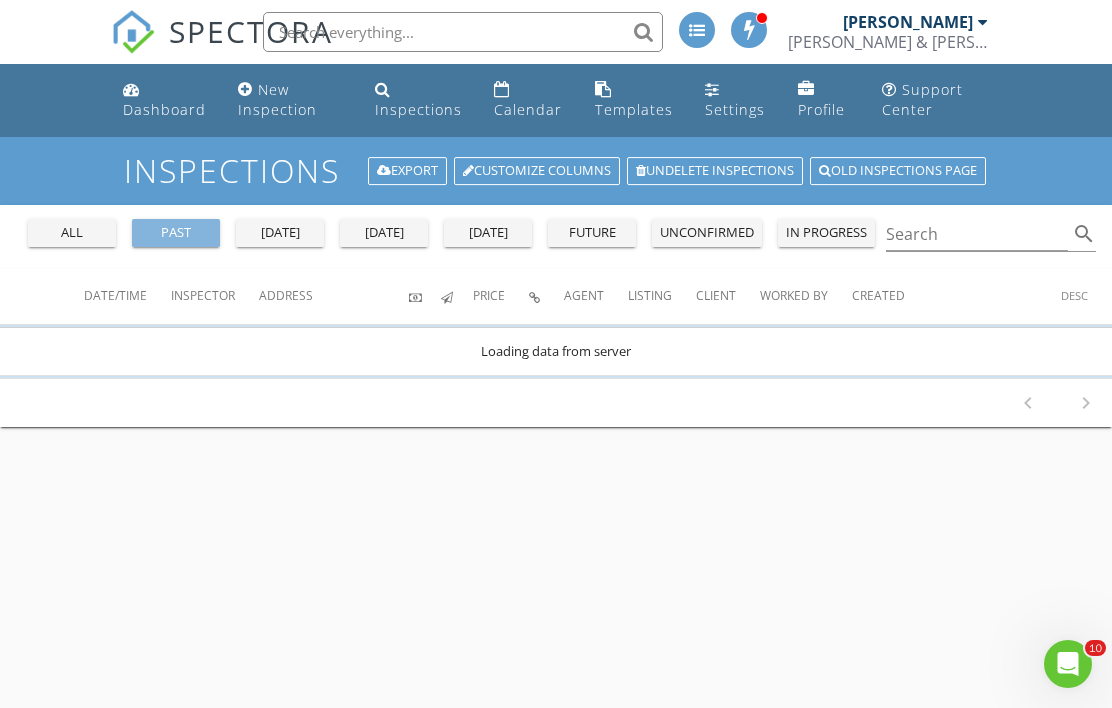 scroll, scrollTop: 0, scrollLeft: 0, axis: both 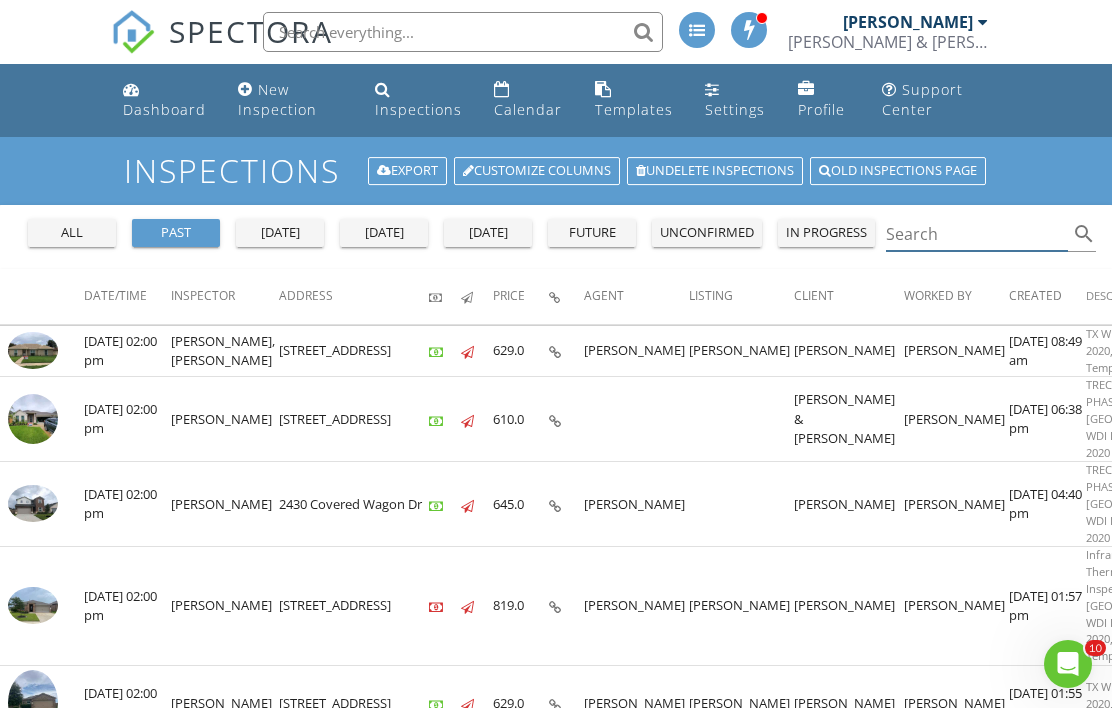 click at bounding box center [977, 234] 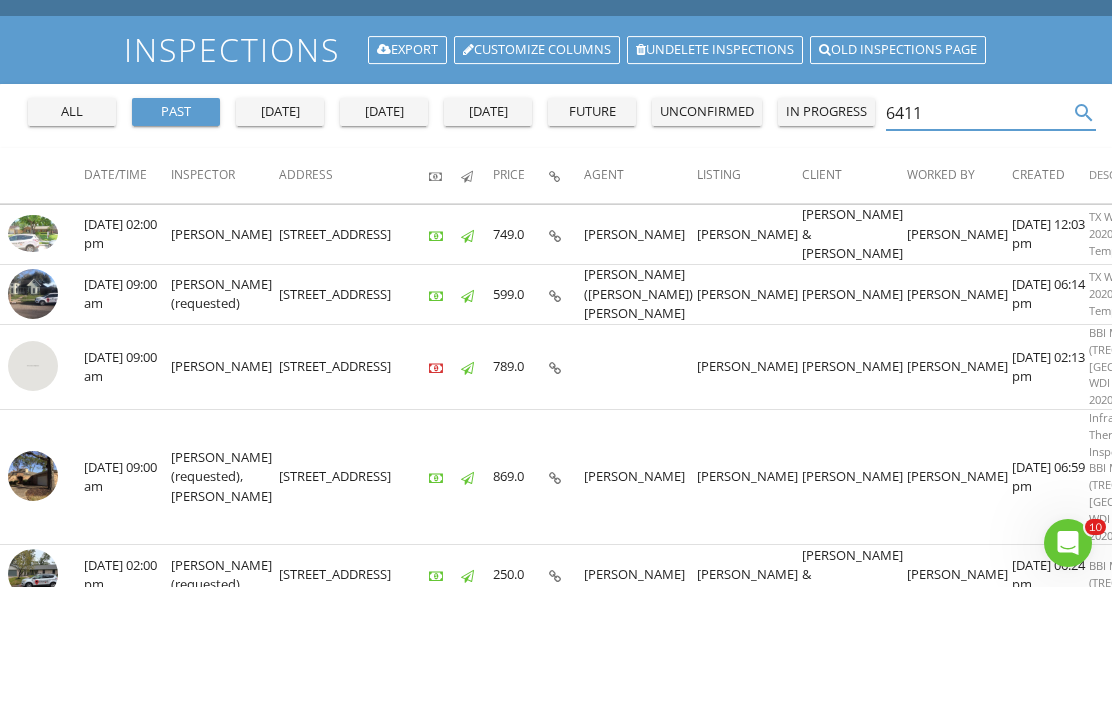 click at bounding box center [33, 415] 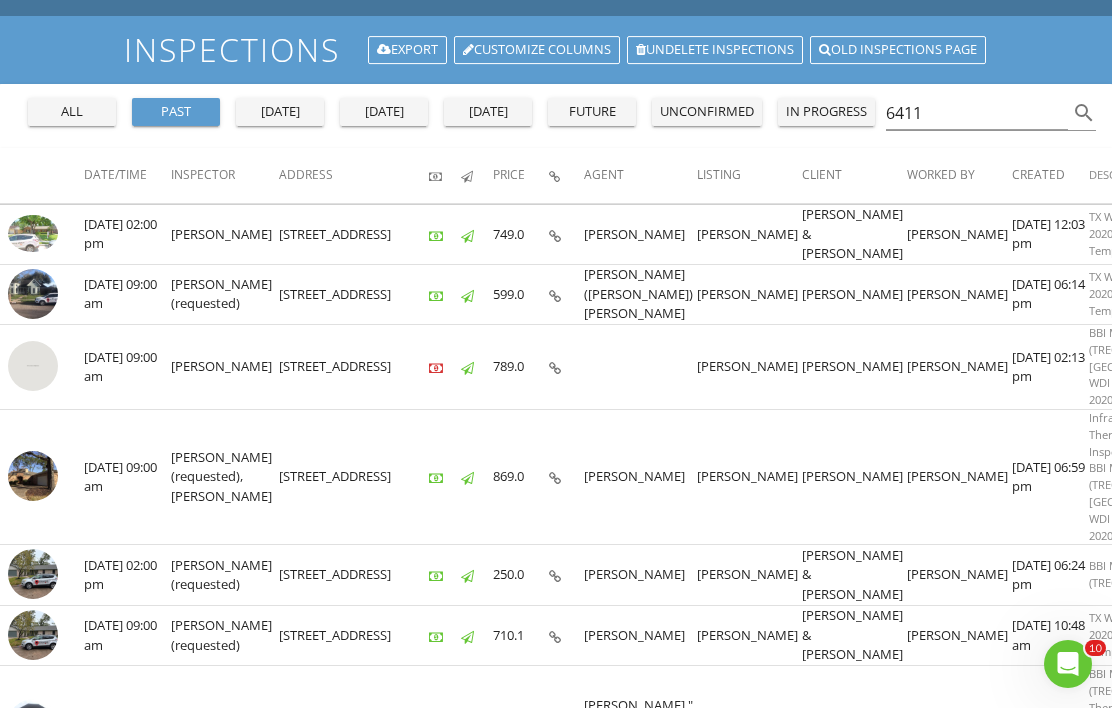 scroll, scrollTop: 165, scrollLeft: 0, axis: vertical 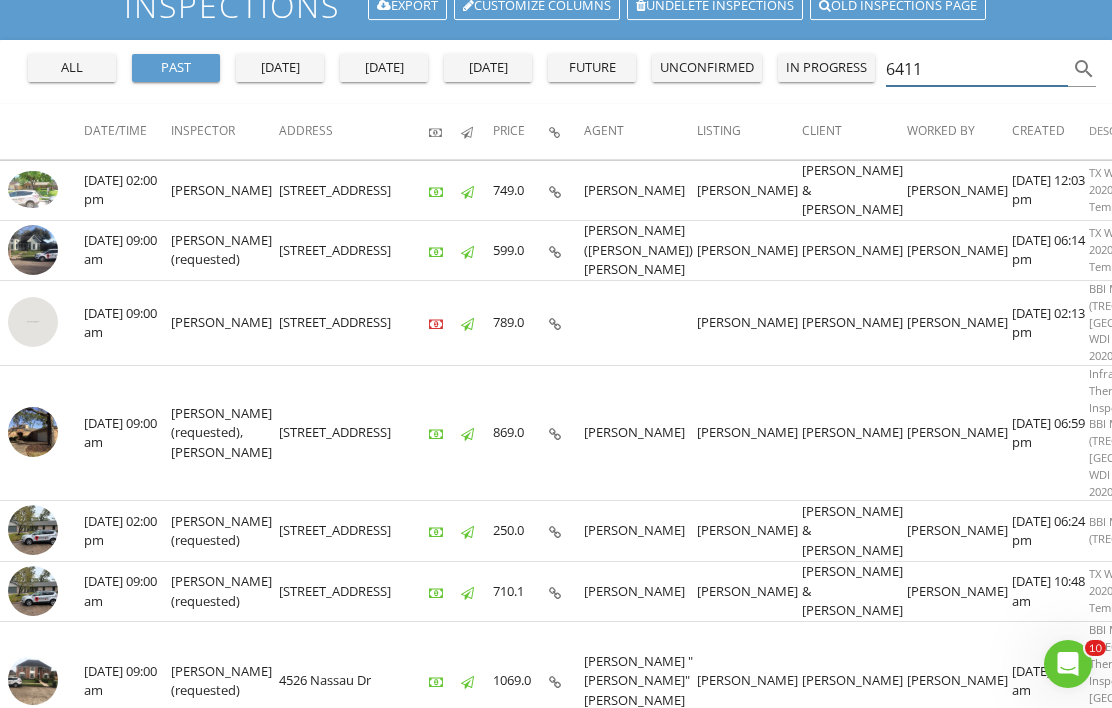 click on "6411" at bounding box center [977, 69] 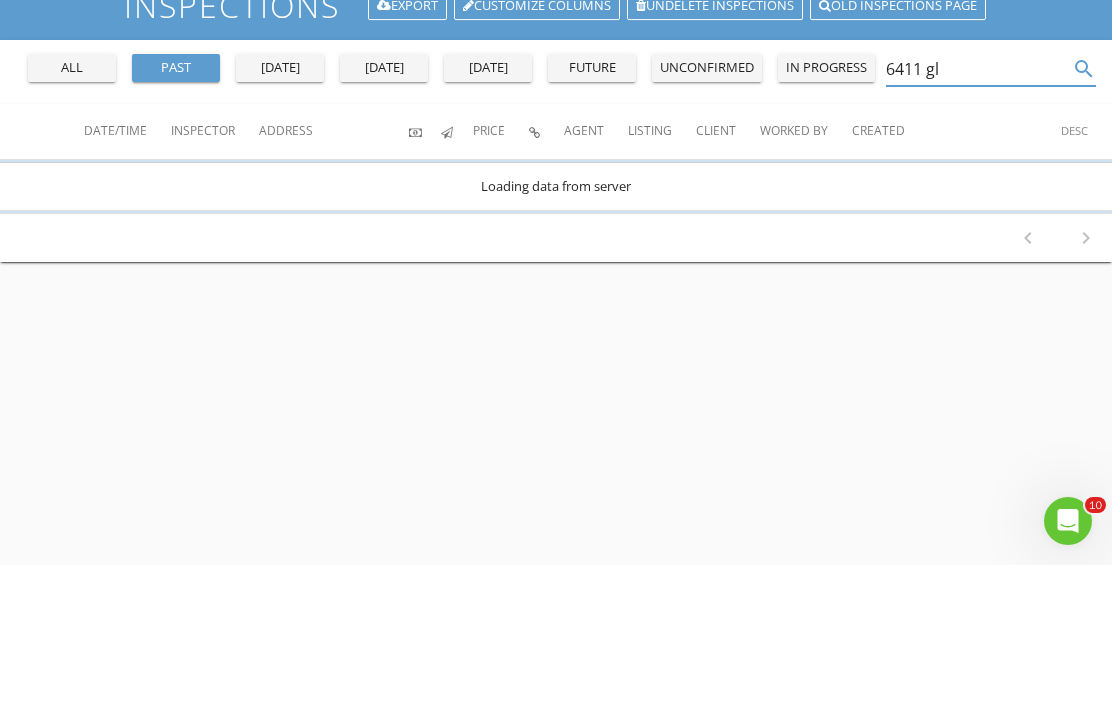 scroll, scrollTop: 0, scrollLeft: 0, axis: both 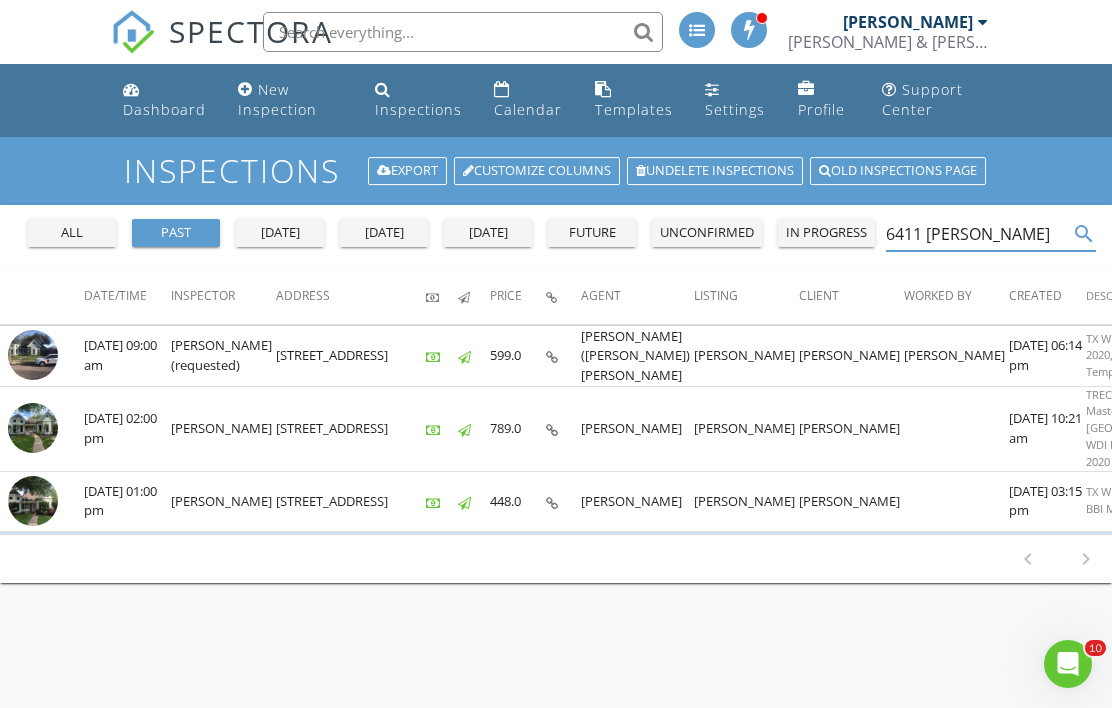 type on "6411 Glen" 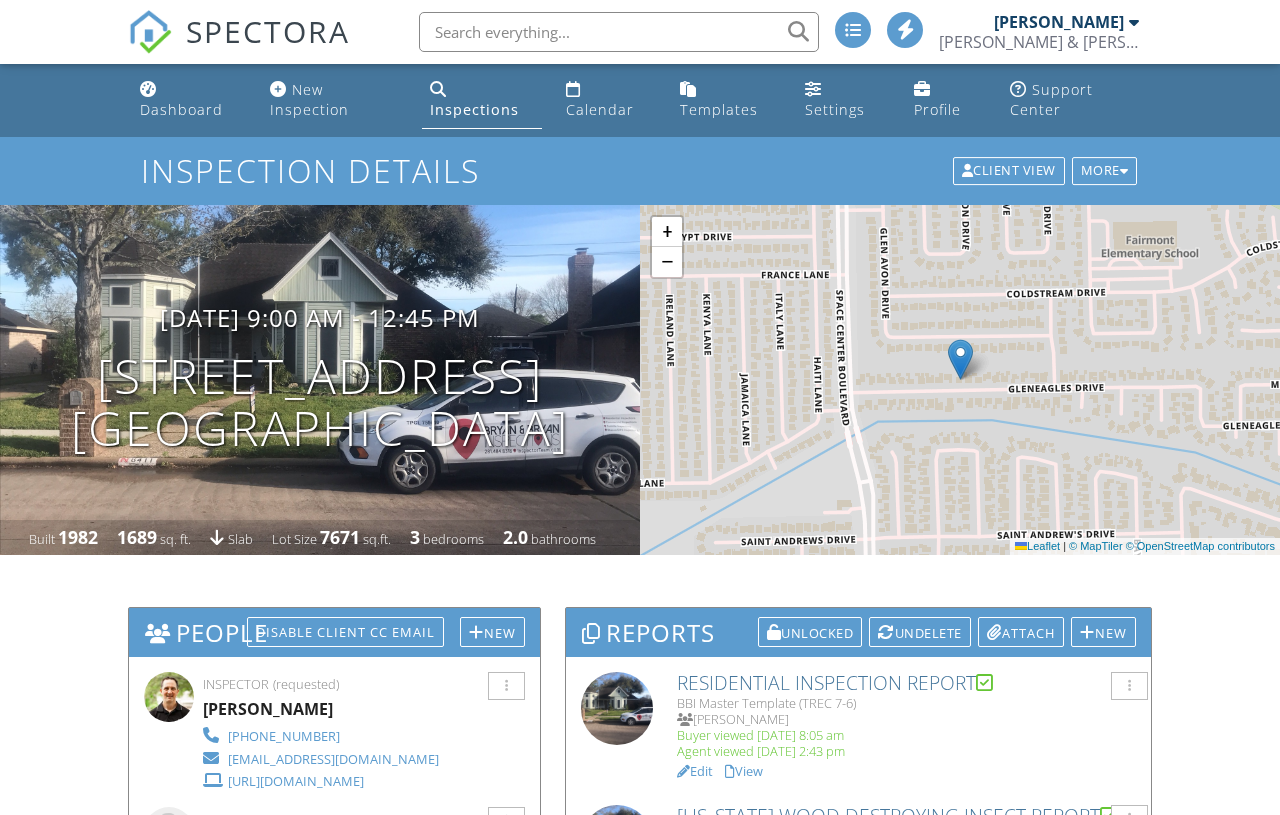 scroll, scrollTop: 0, scrollLeft: 0, axis: both 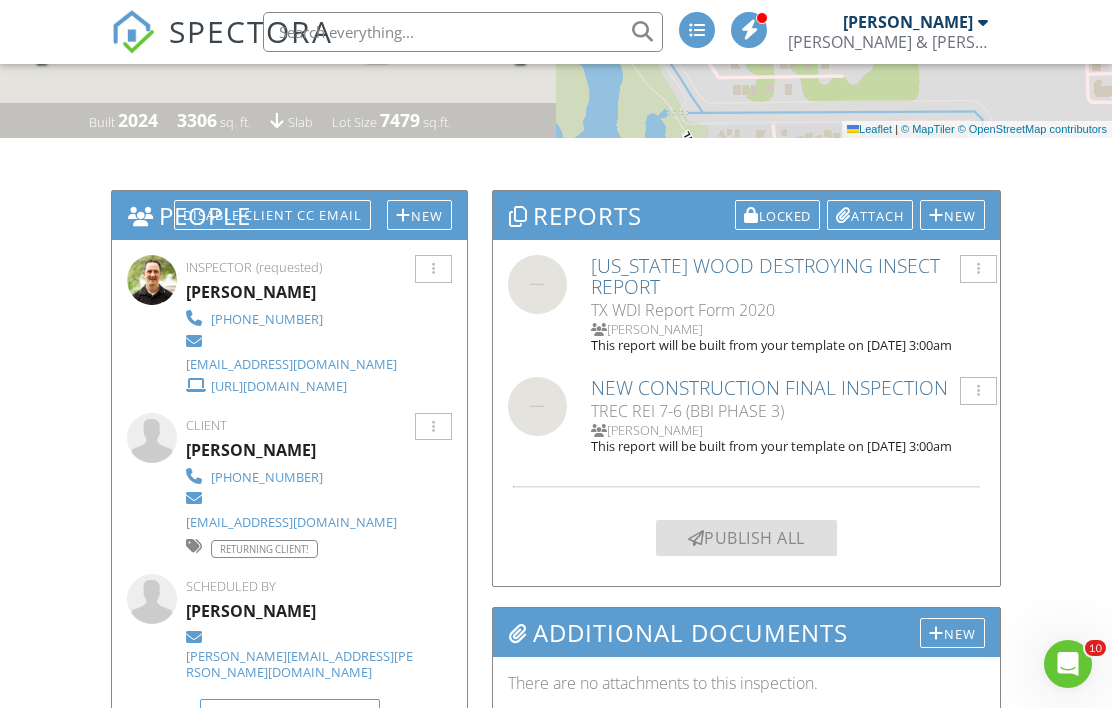 click on "New" at bounding box center [419, 215] 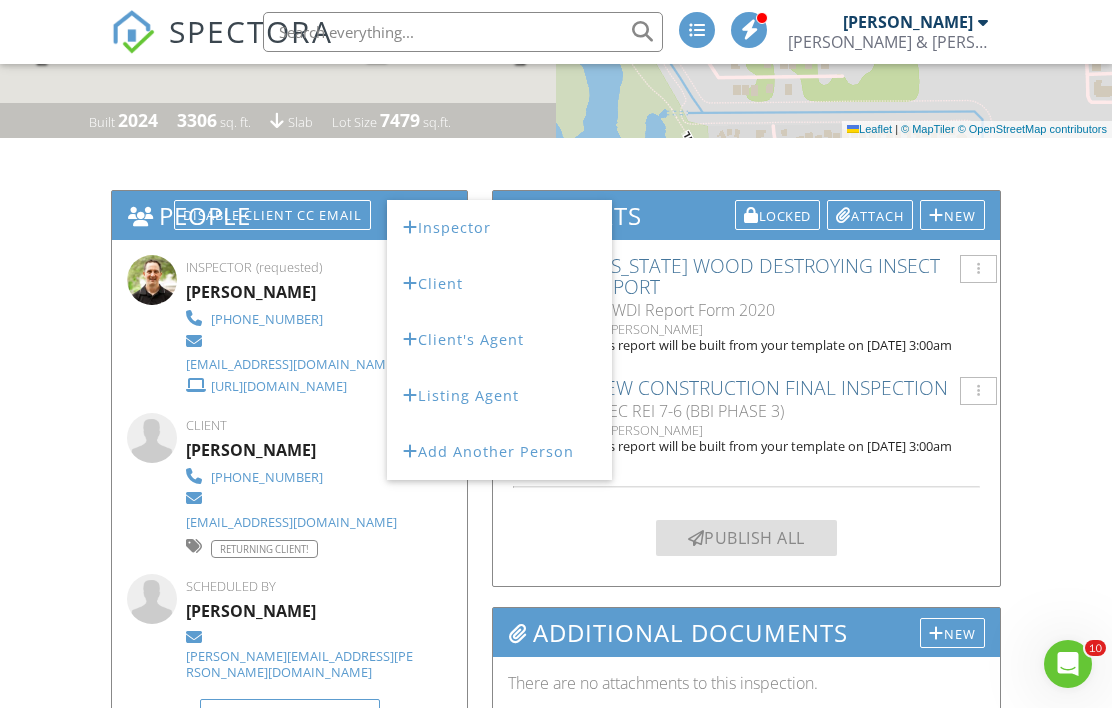 click on "Inspector" at bounding box center [499, 228] 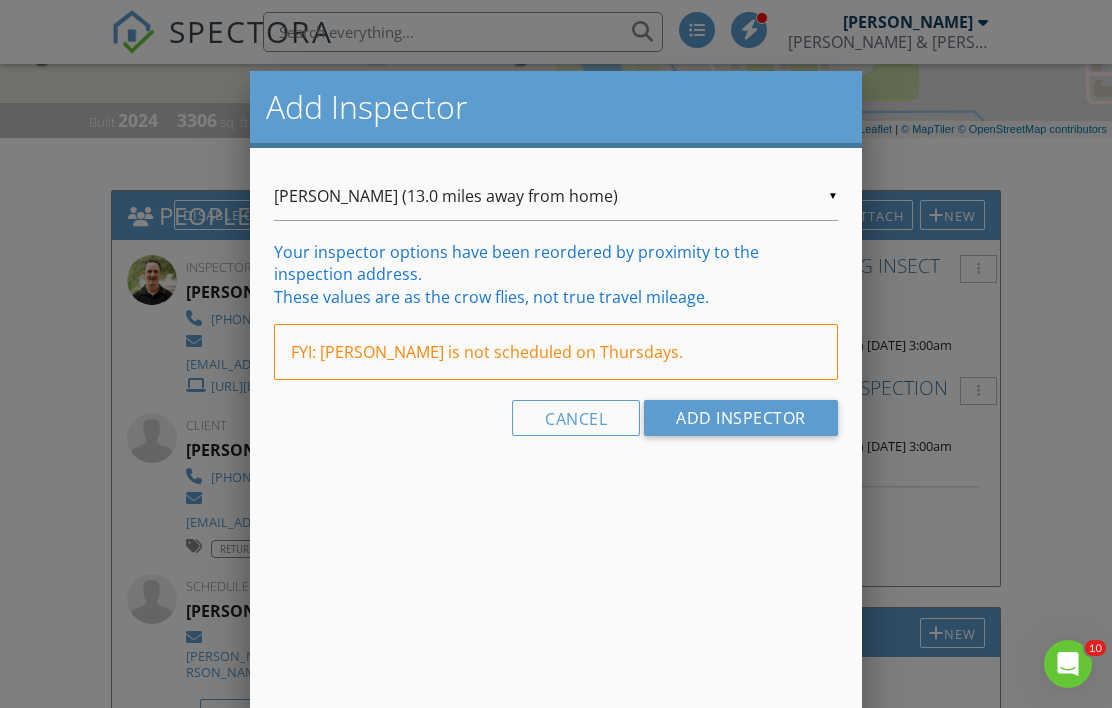 click on "Zachary Hernandez (13.0 miles away from home)" at bounding box center (556, 196) 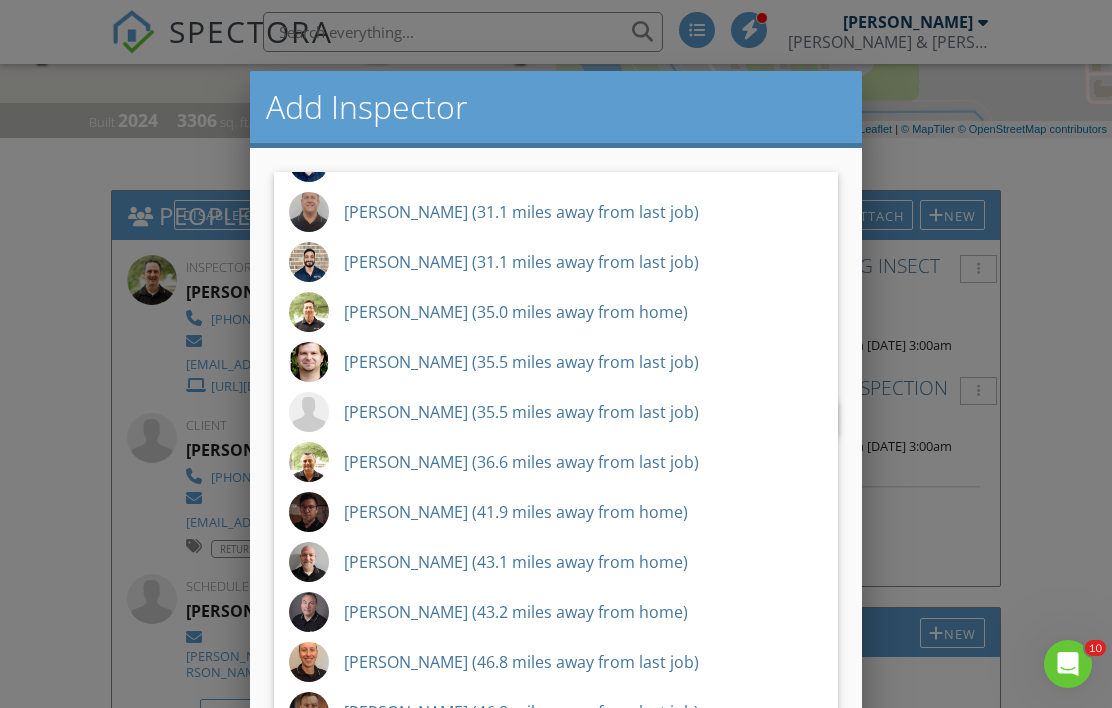 scroll, scrollTop: 385, scrollLeft: 0, axis: vertical 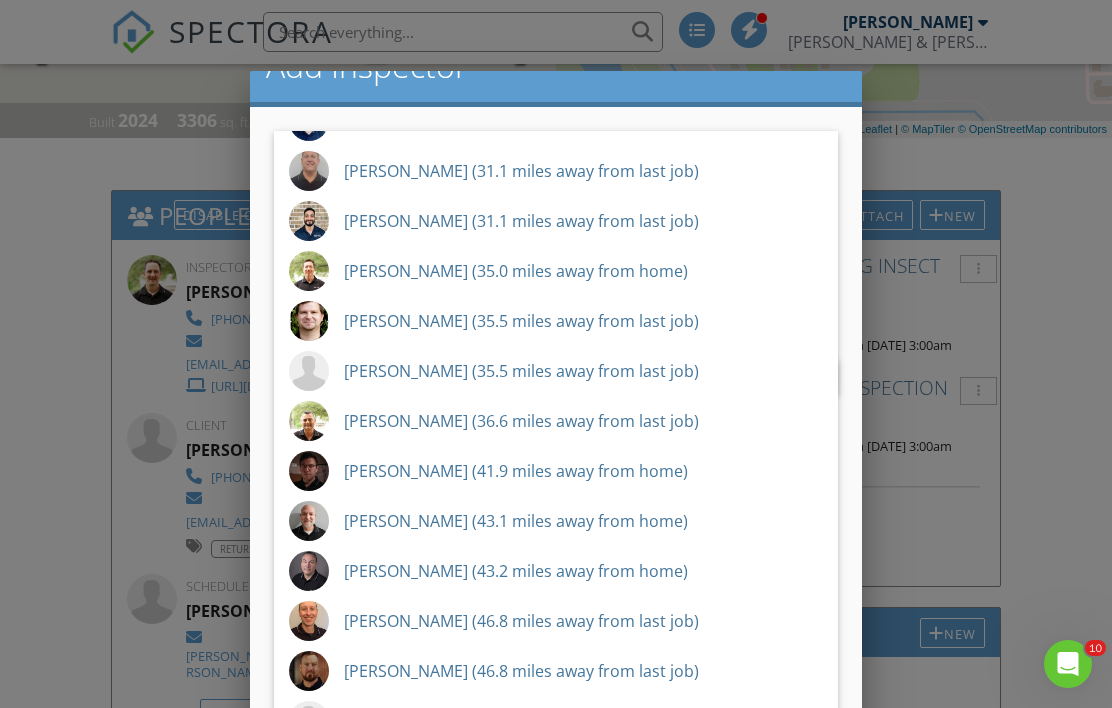 click on "[PERSON_NAME]" at bounding box center [556, 721] 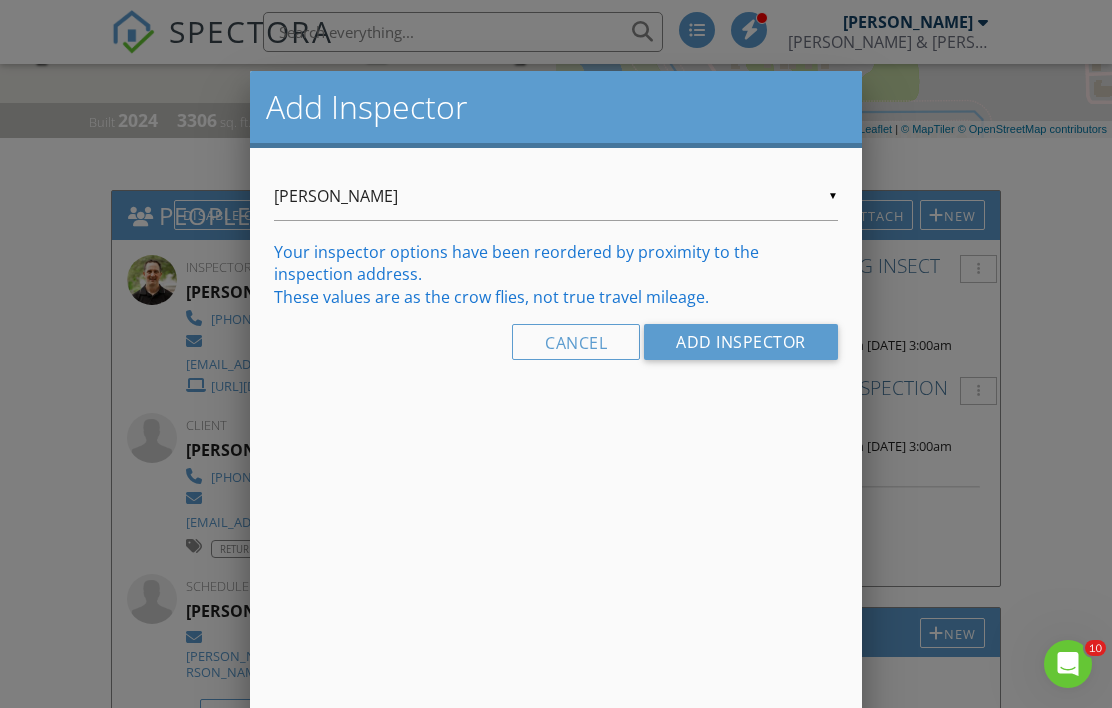 scroll, scrollTop: 0, scrollLeft: 0, axis: both 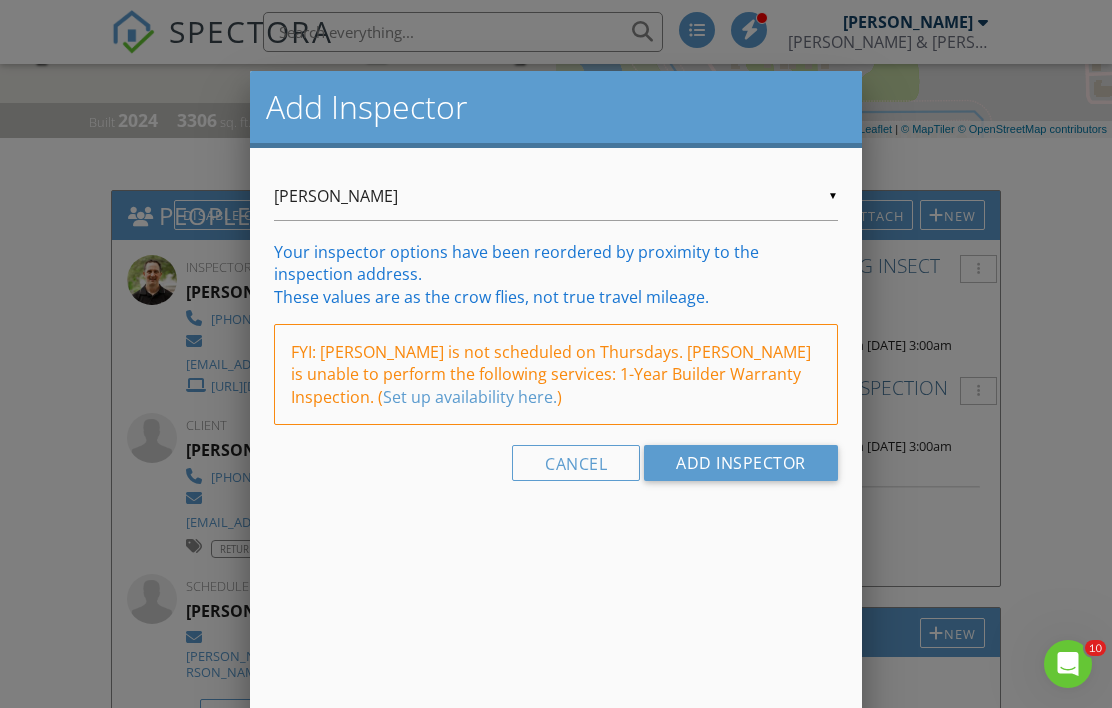 click on "Add Inspector" at bounding box center (741, 463) 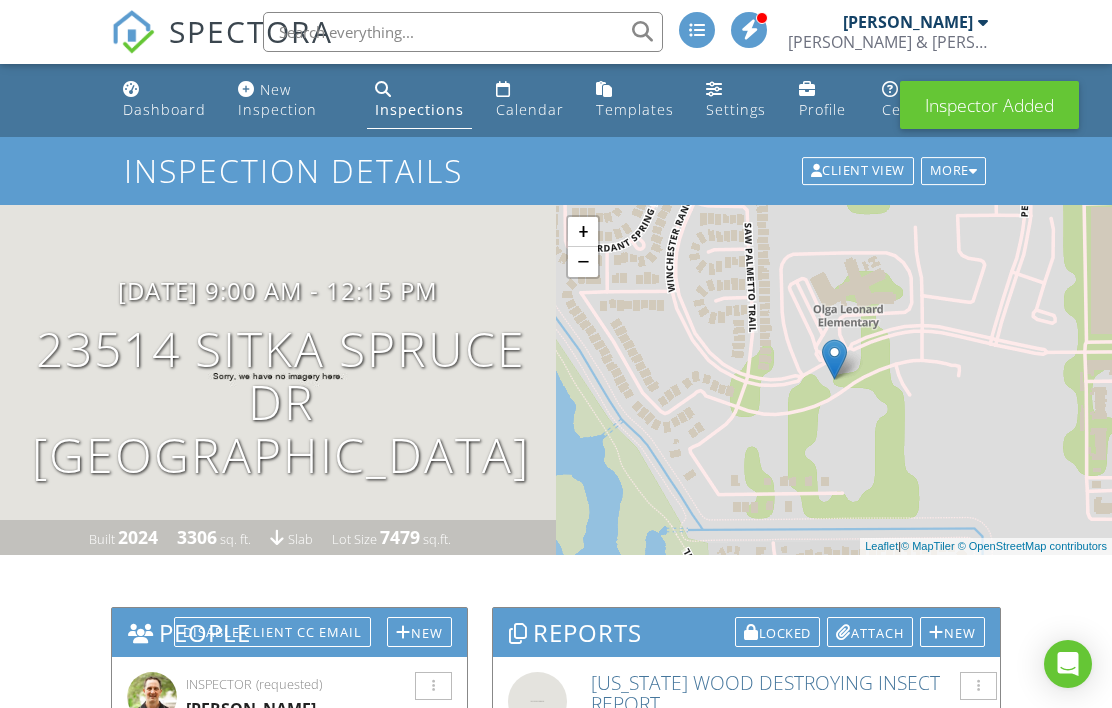 scroll, scrollTop: 46, scrollLeft: 0, axis: vertical 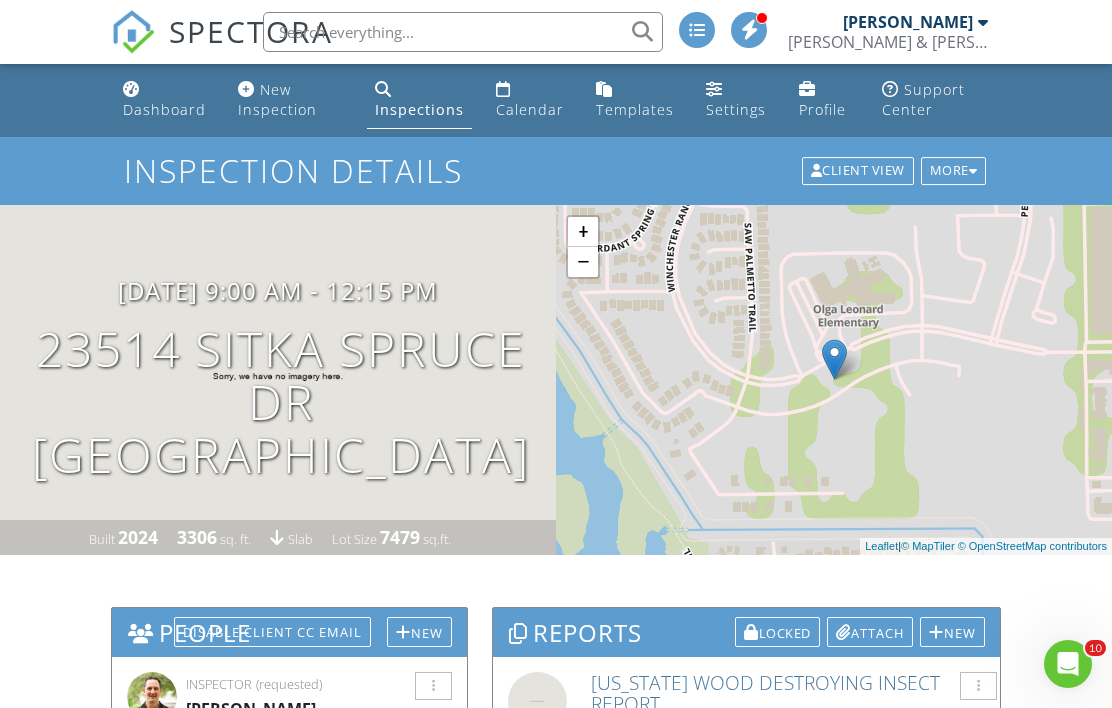 click on "Templates" at bounding box center [635, 109] 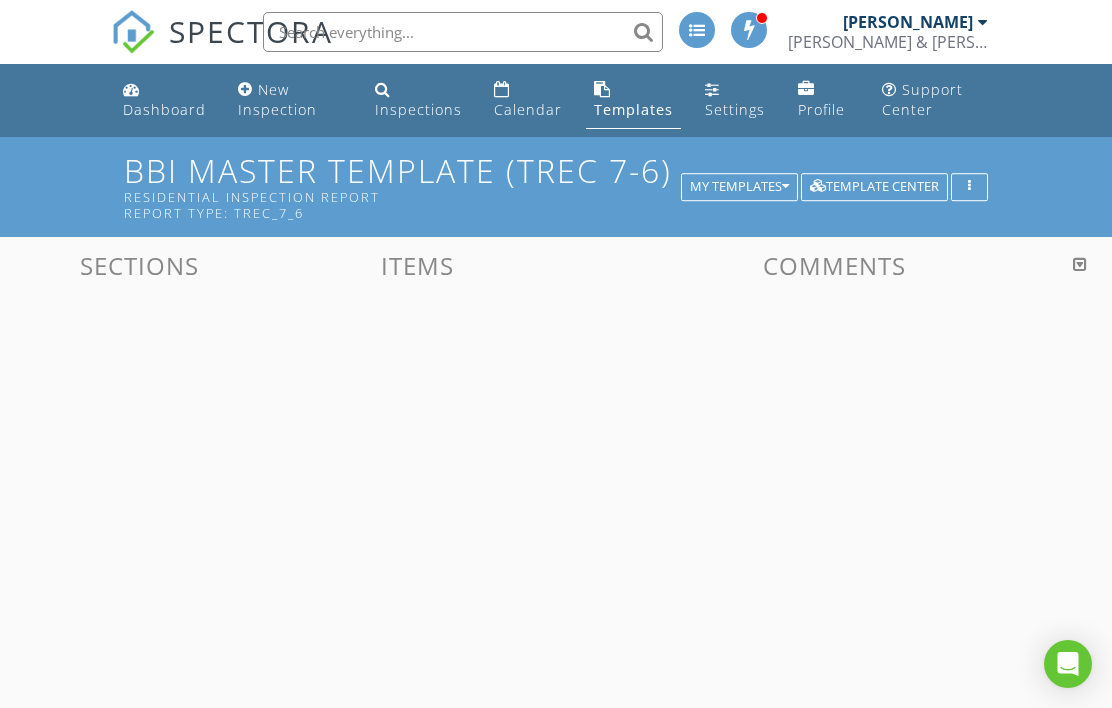 scroll, scrollTop: 0, scrollLeft: 0, axis: both 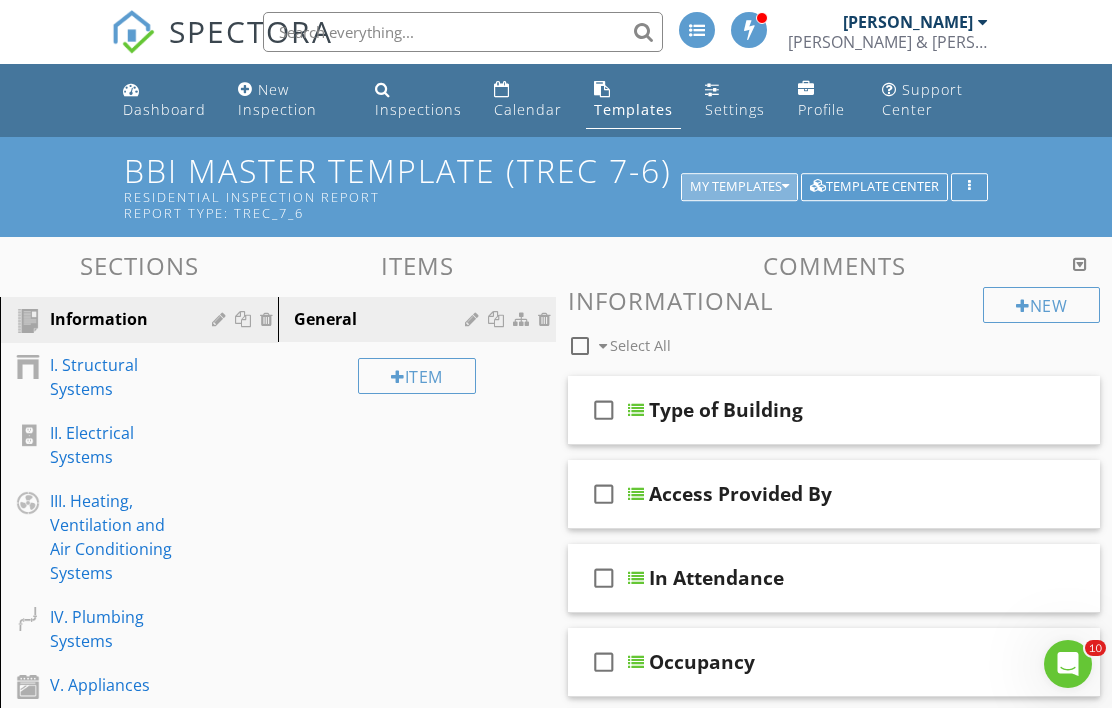 click on "My Templates" at bounding box center (739, 187) 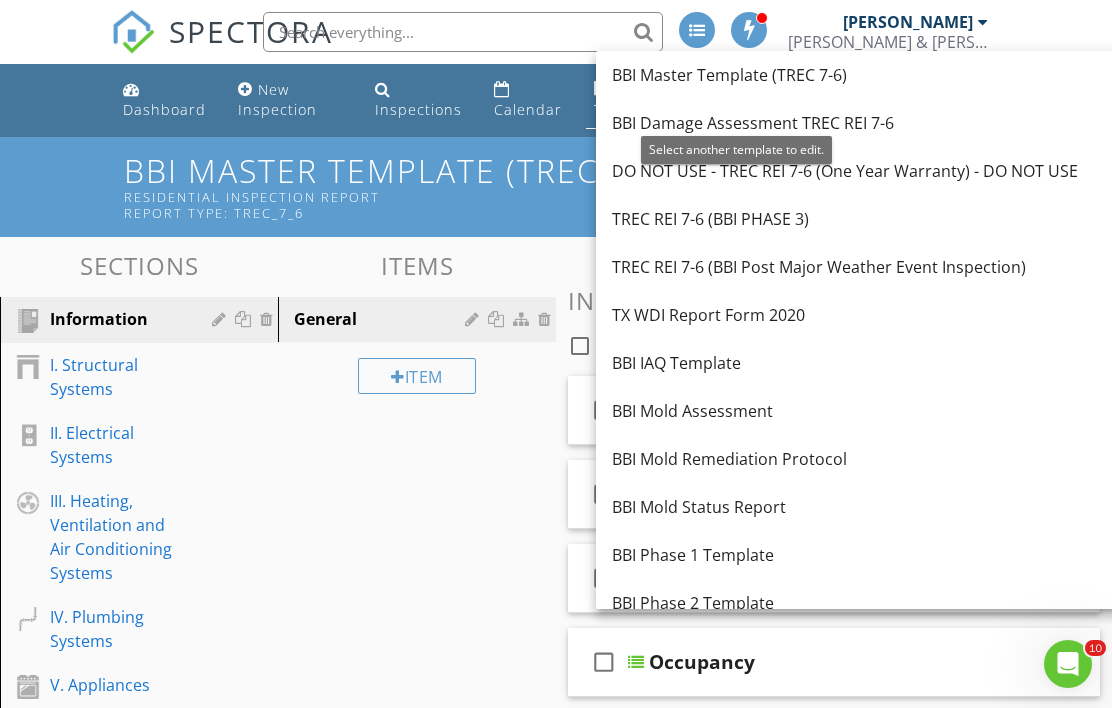 click on "DO NOT USE - TREC REI 7-6 (One Year Warranty) - DO NOT USE" at bounding box center [931, 171] 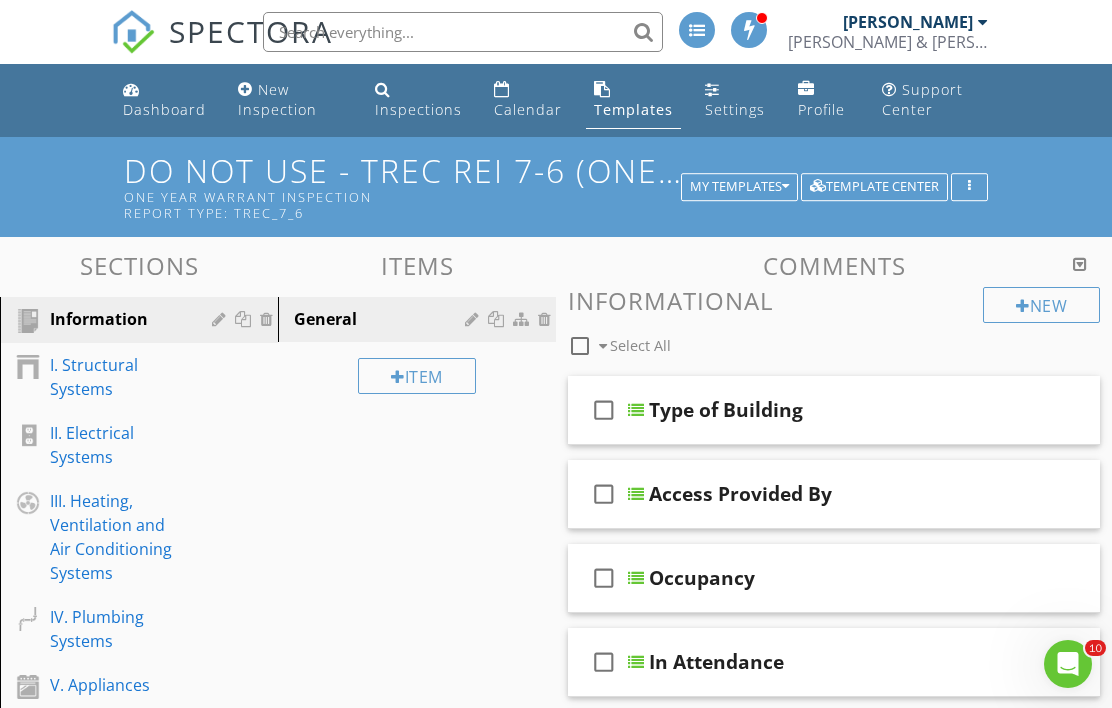 click on "DO NOT USE - TREC REI 7-6 (One Year Warranty) - DO NOT USE
One Year Warrant Inspection
Report Type: TREC_7_6" at bounding box center (556, 186) 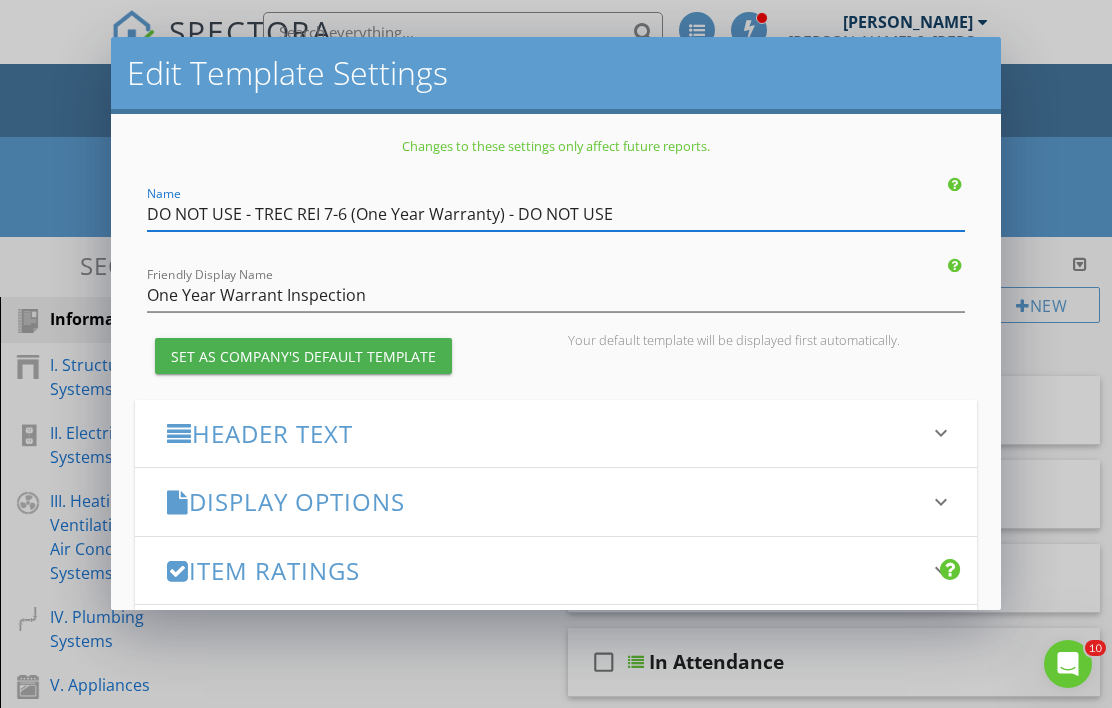 click on "DO NOT USE - TREC REI 7-6 (One Year Warranty) - DO NOT USE" at bounding box center [556, 214] 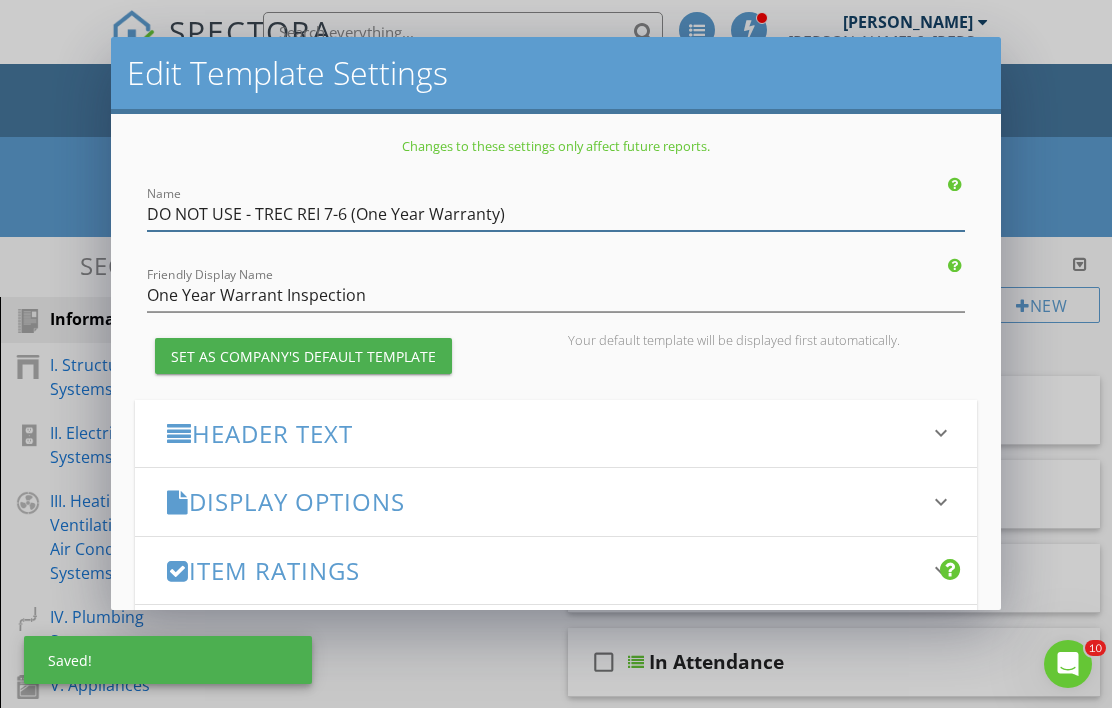 type on "DO NOT USE - TREC REI 7-6 (One Year Warranty)" 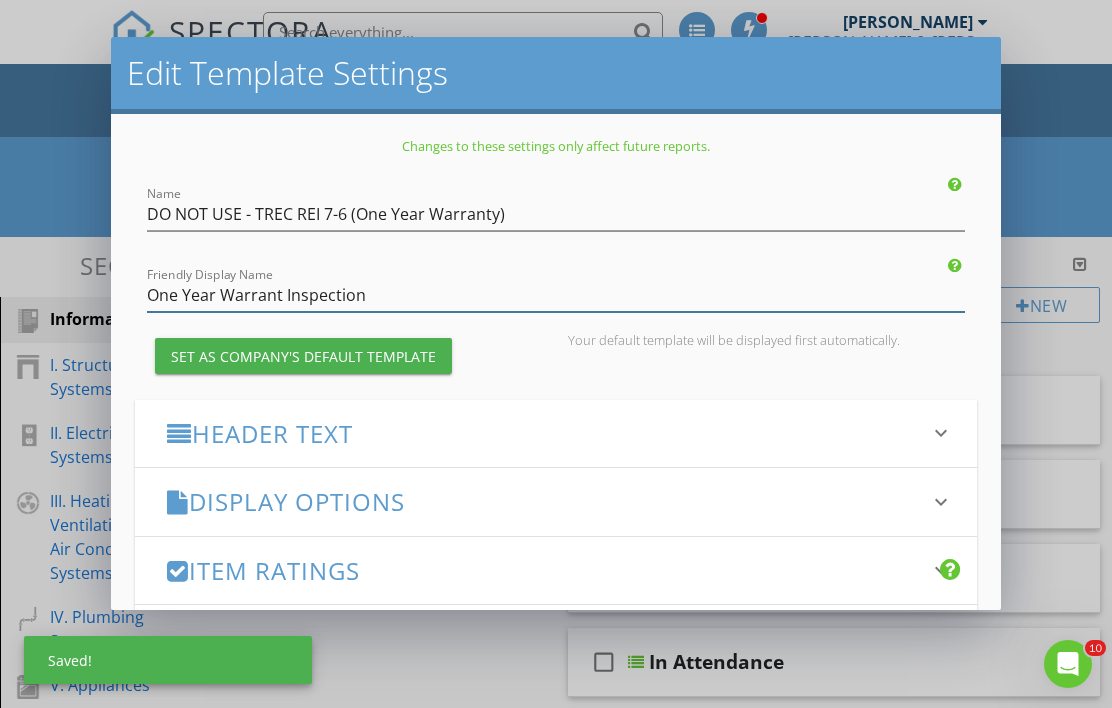 click on "One Year Warrant Inspection" at bounding box center [556, 295] 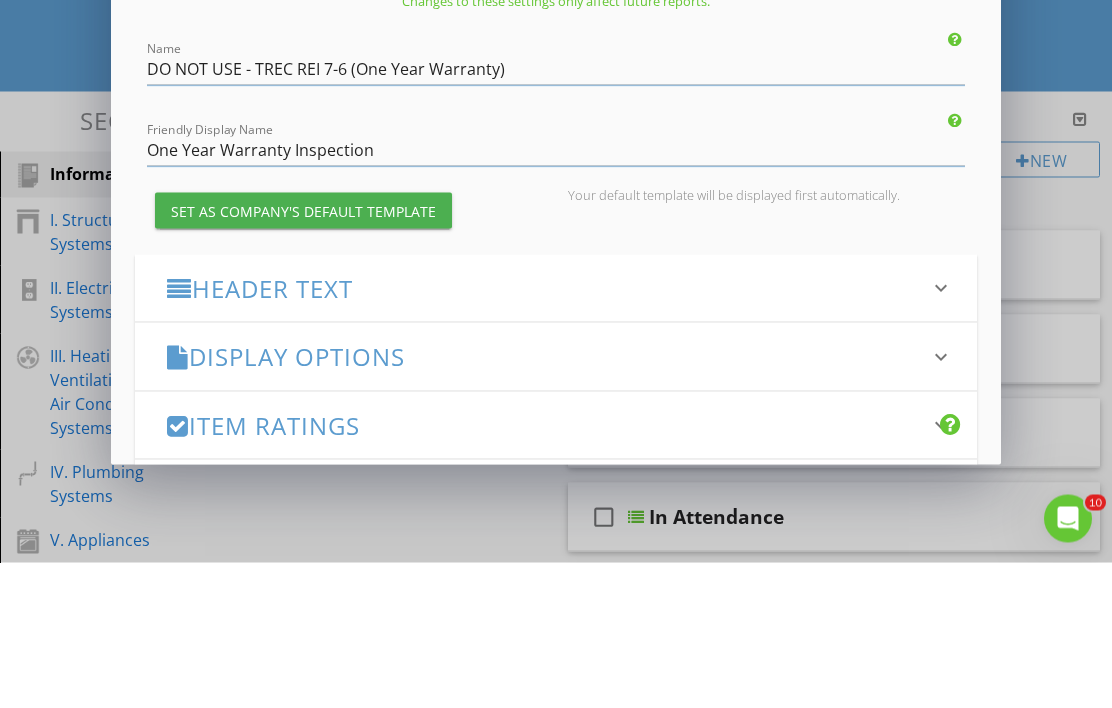 scroll, scrollTop: 146, scrollLeft: 0, axis: vertical 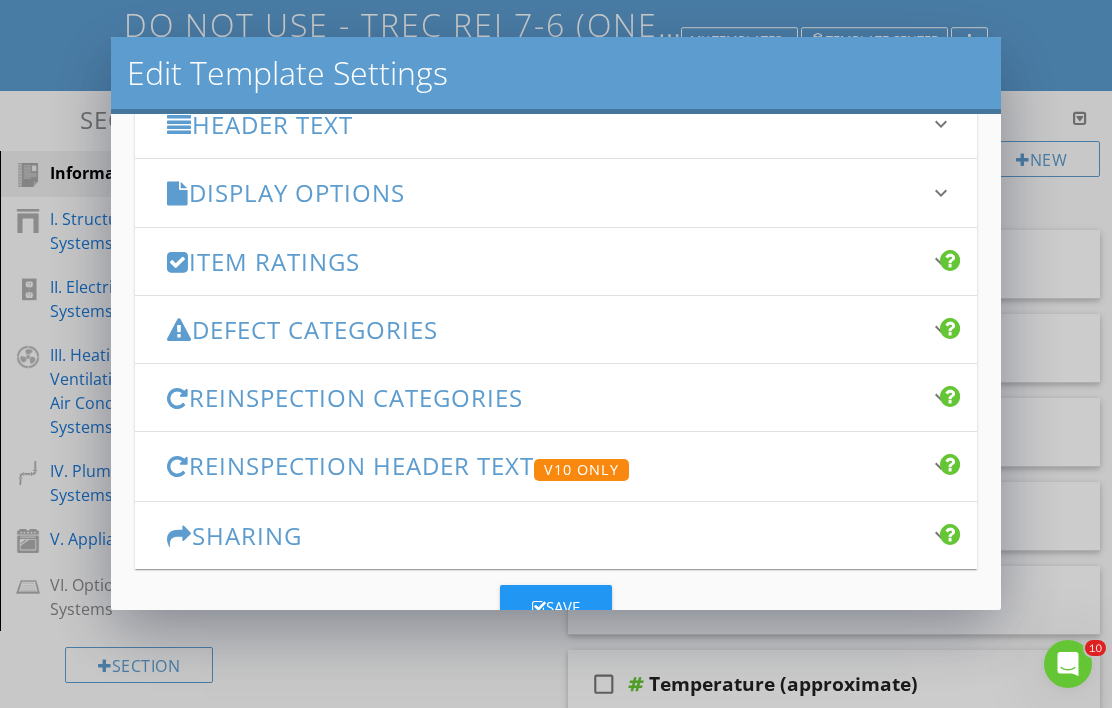 type on "One Year Warranty Inspection" 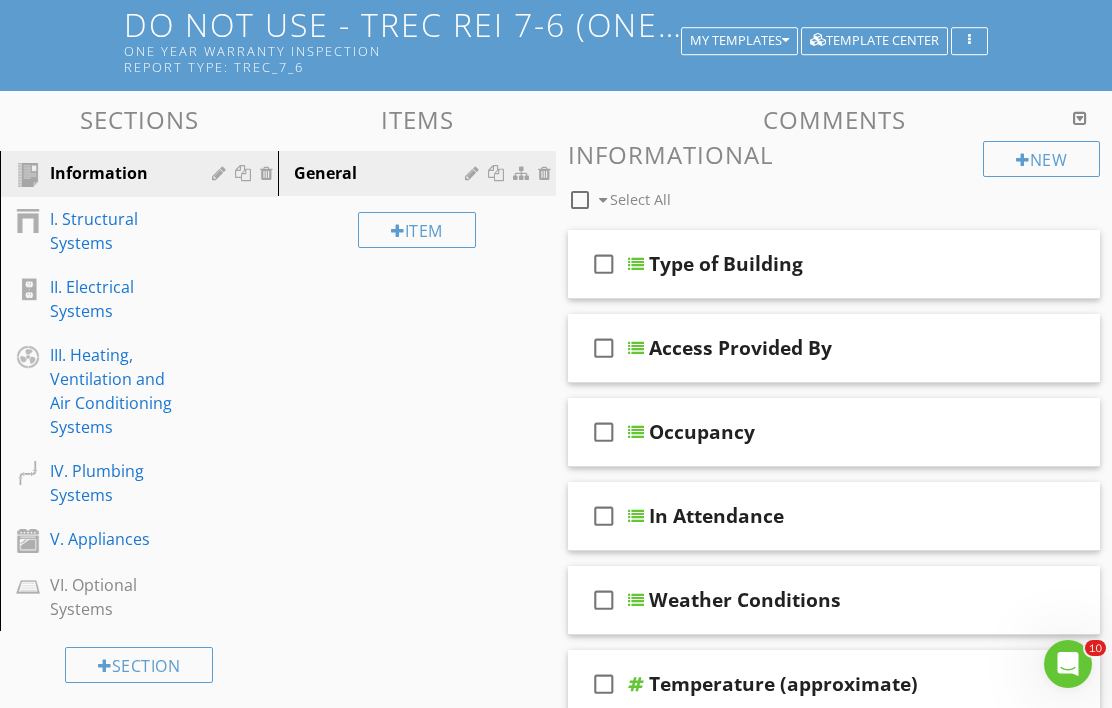 click on "II. Electrical Systems" at bounding box center [116, 299] 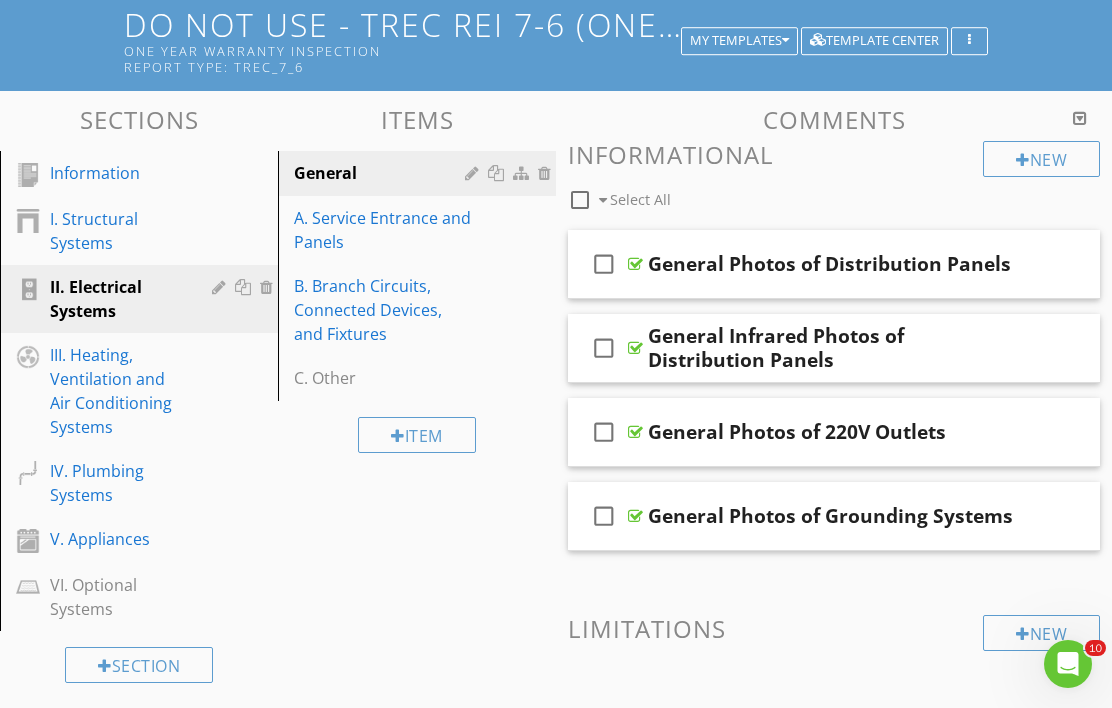 click on "A. Service Entrance and Panels" at bounding box center [382, 230] 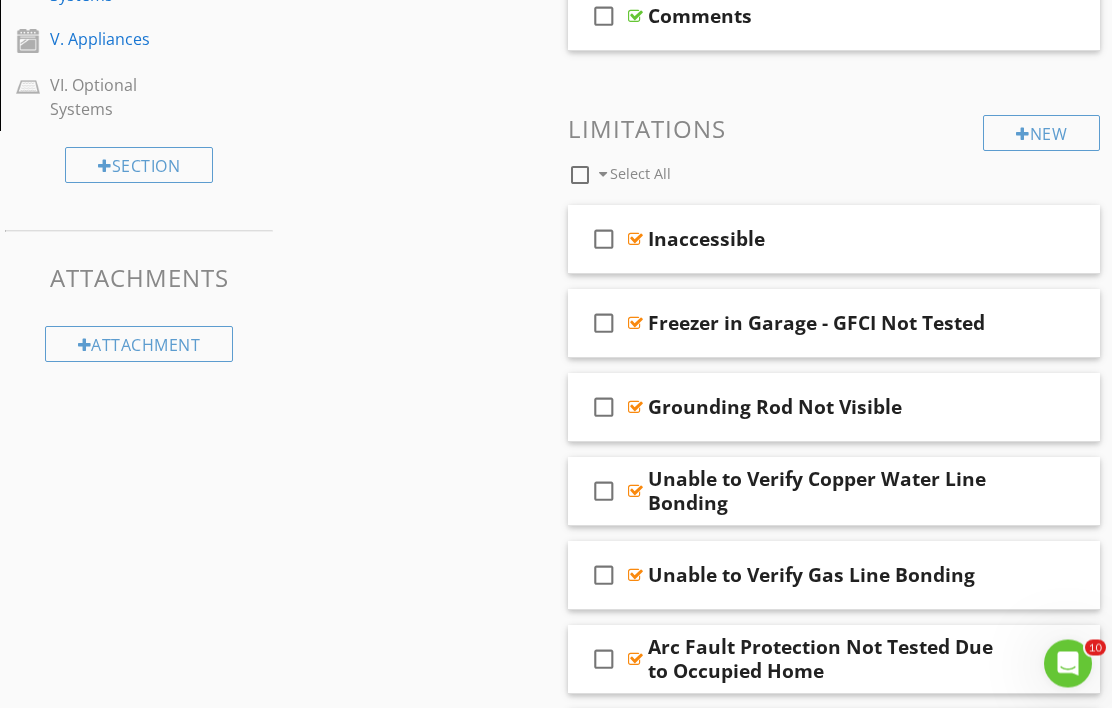 scroll, scrollTop: 646, scrollLeft: 0, axis: vertical 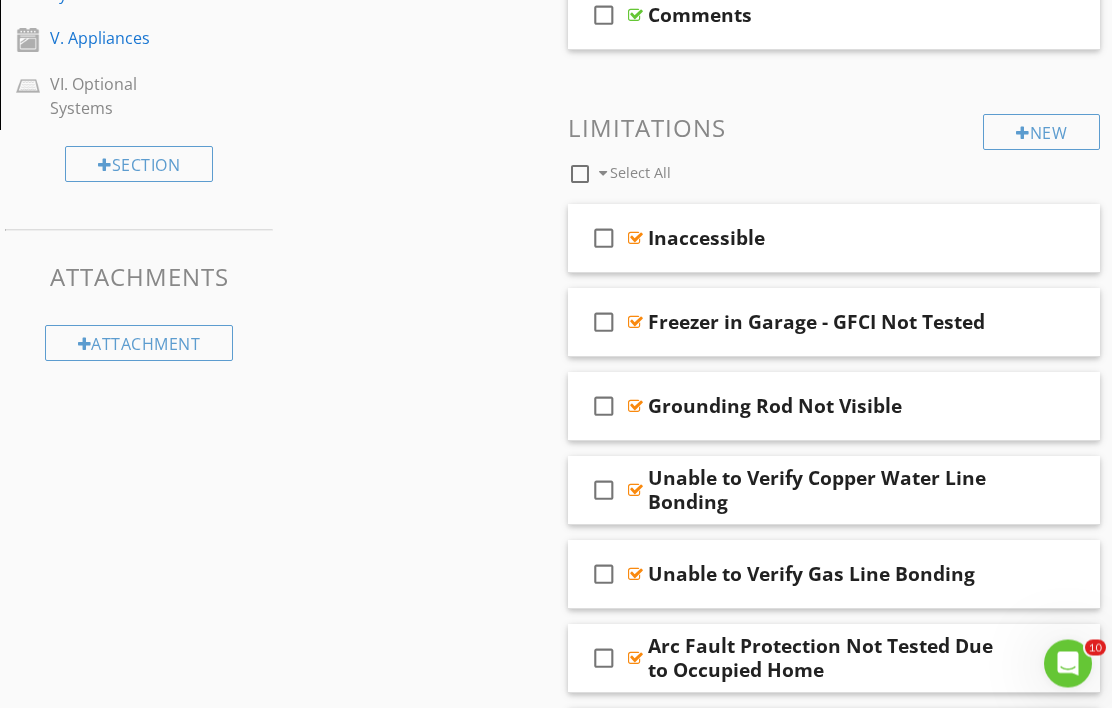 click on "check_box_outline_blank" at bounding box center [604, 323] 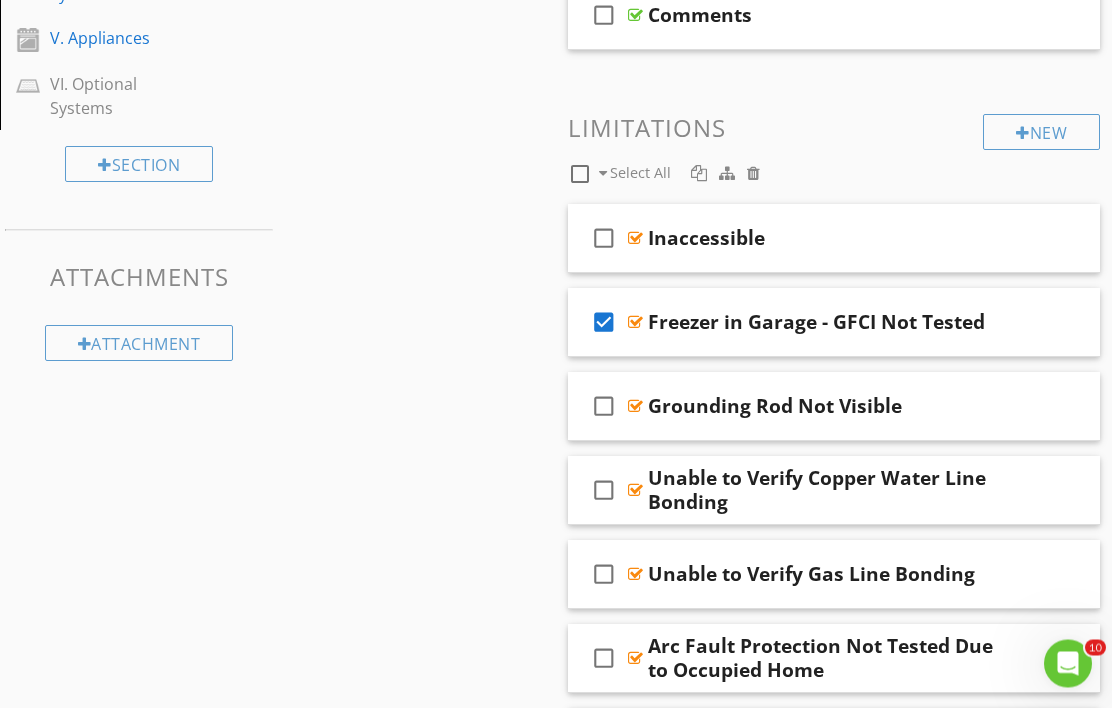 scroll, scrollTop: 647, scrollLeft: 0, axis: vertical 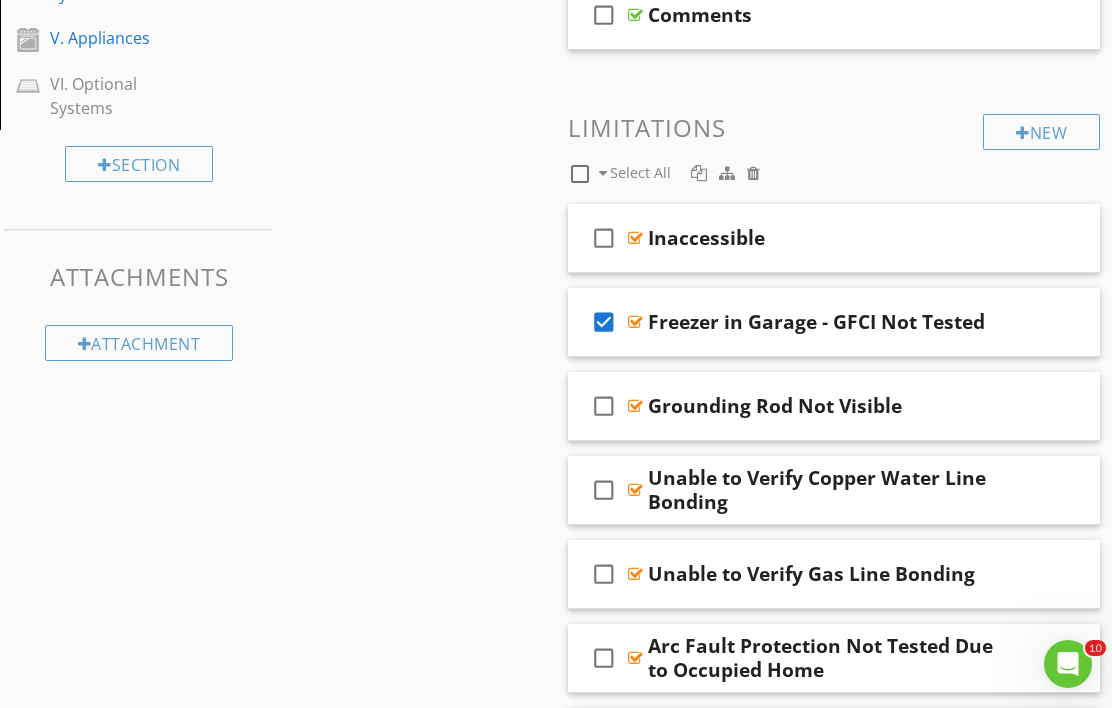 click on "check_box" at bounding box center [604, 322] 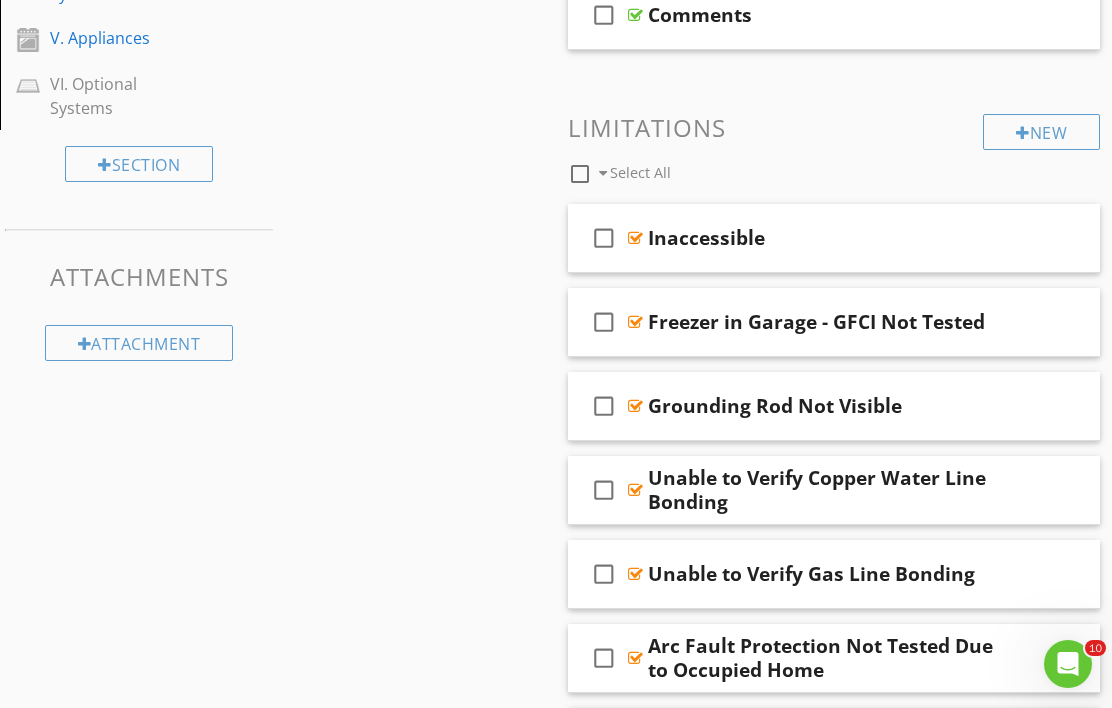 click on "Freezer in Garage - GFCI Not Tested" at bounding box center (816, 322) 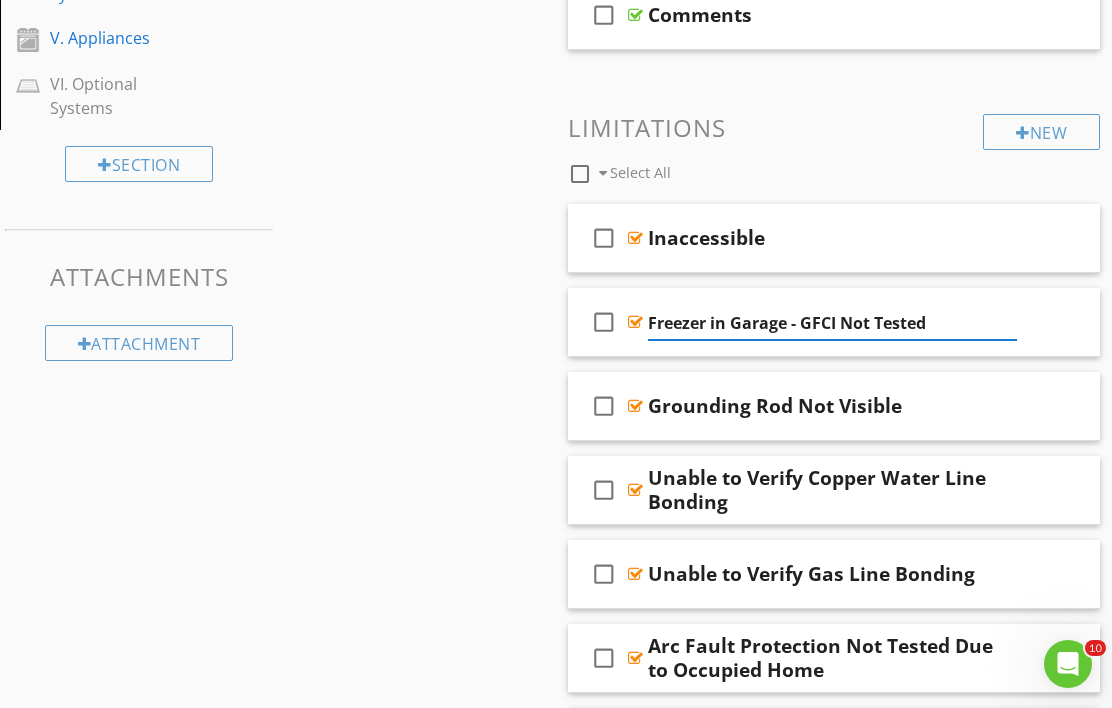 click on "check_box_outline_blank         Freezer in Garage - GFCI Not Tested" at bounding box center [834, 322] 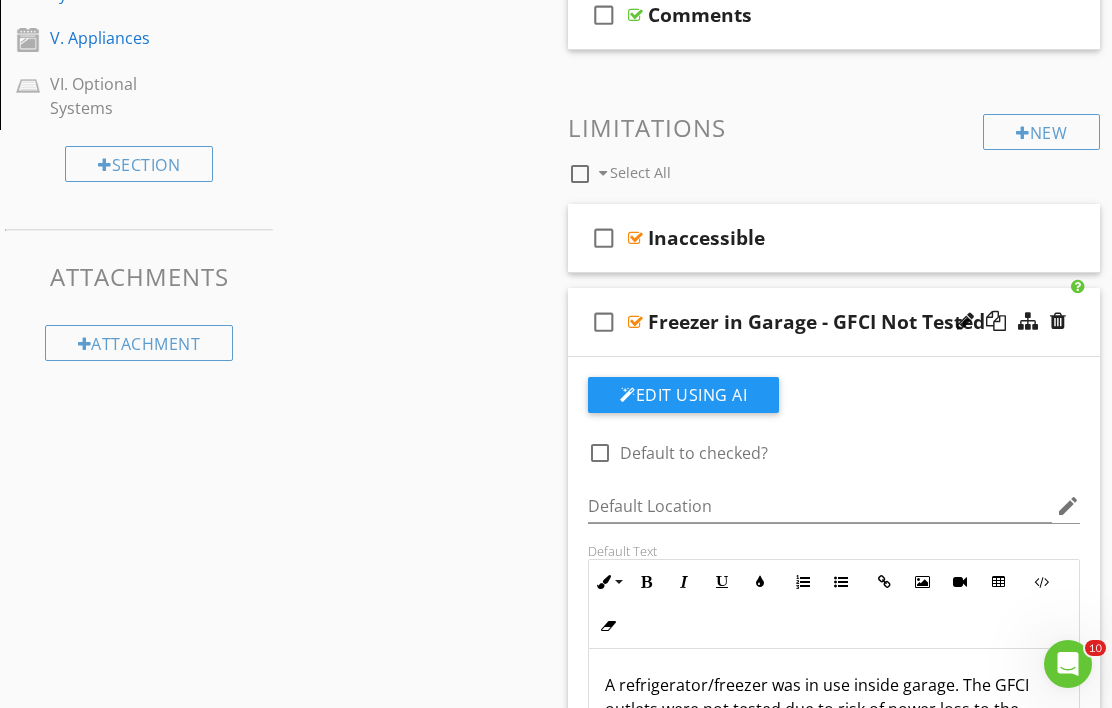 click at bounding box center (996, 321) 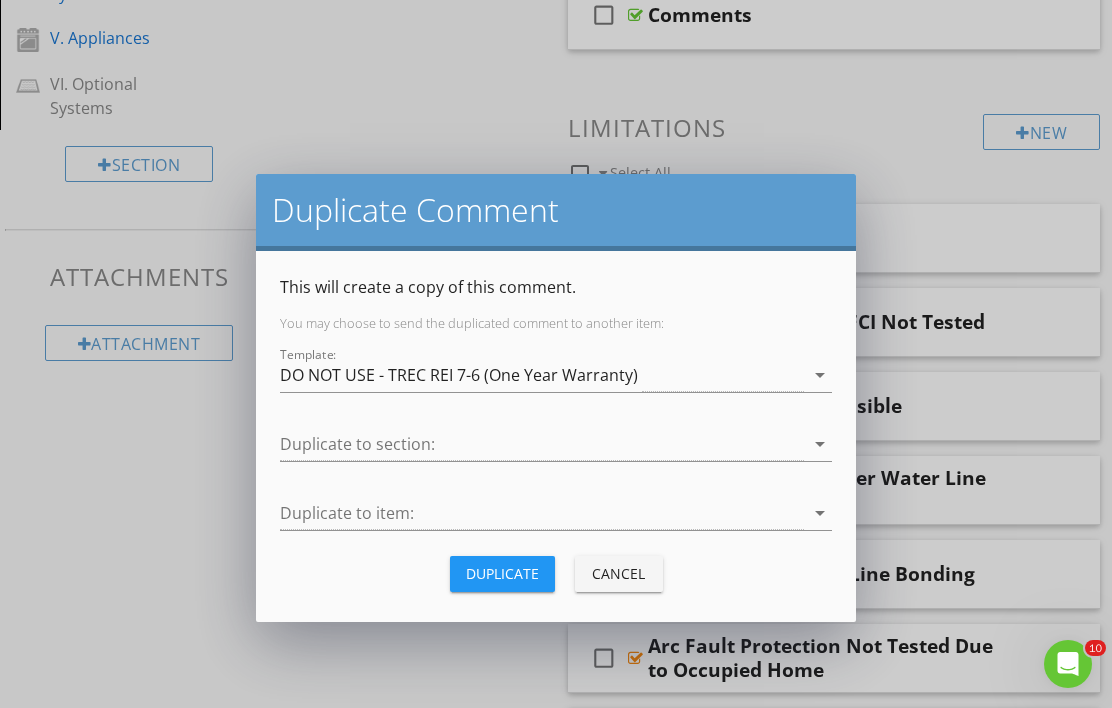 click at bounding box center [542, 444] 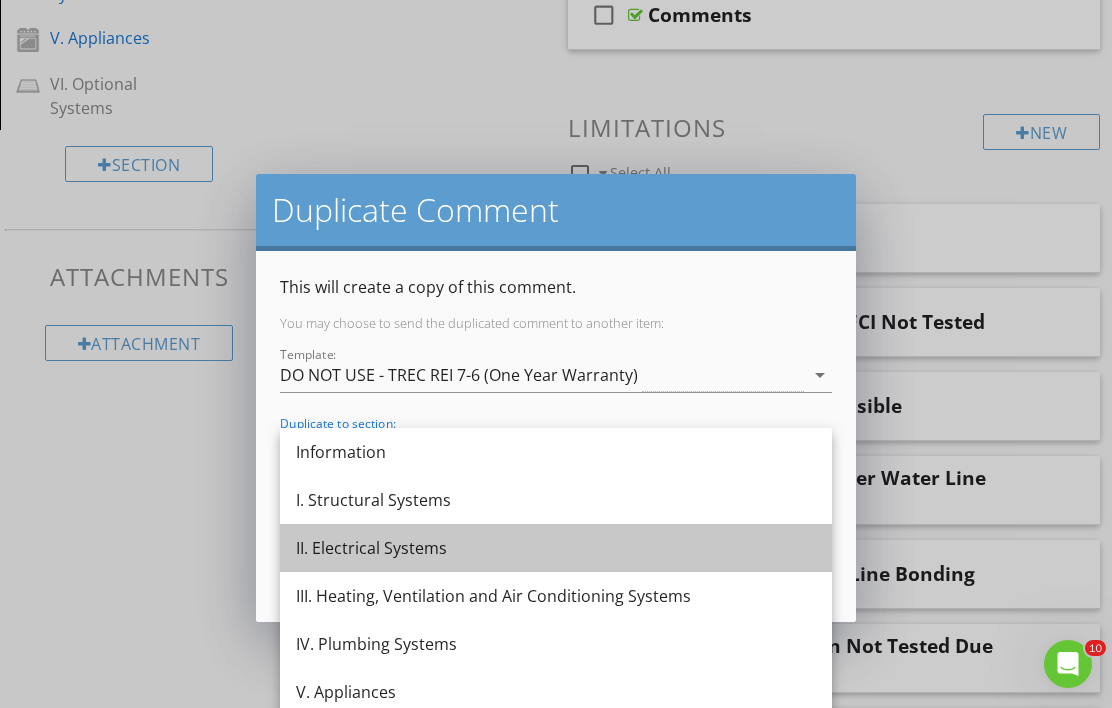 click on "II. Electrical Systems" at bounding box center (556, 548) 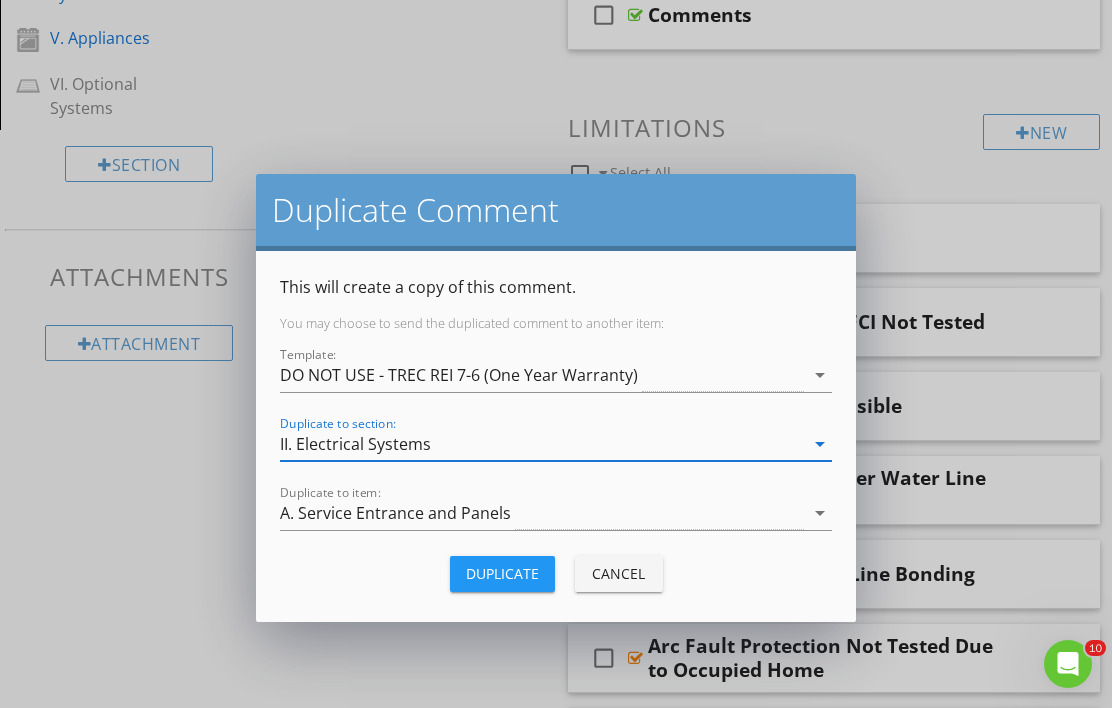 click on "A. Service Entrance and Panels" at bounding box center [395, 513] 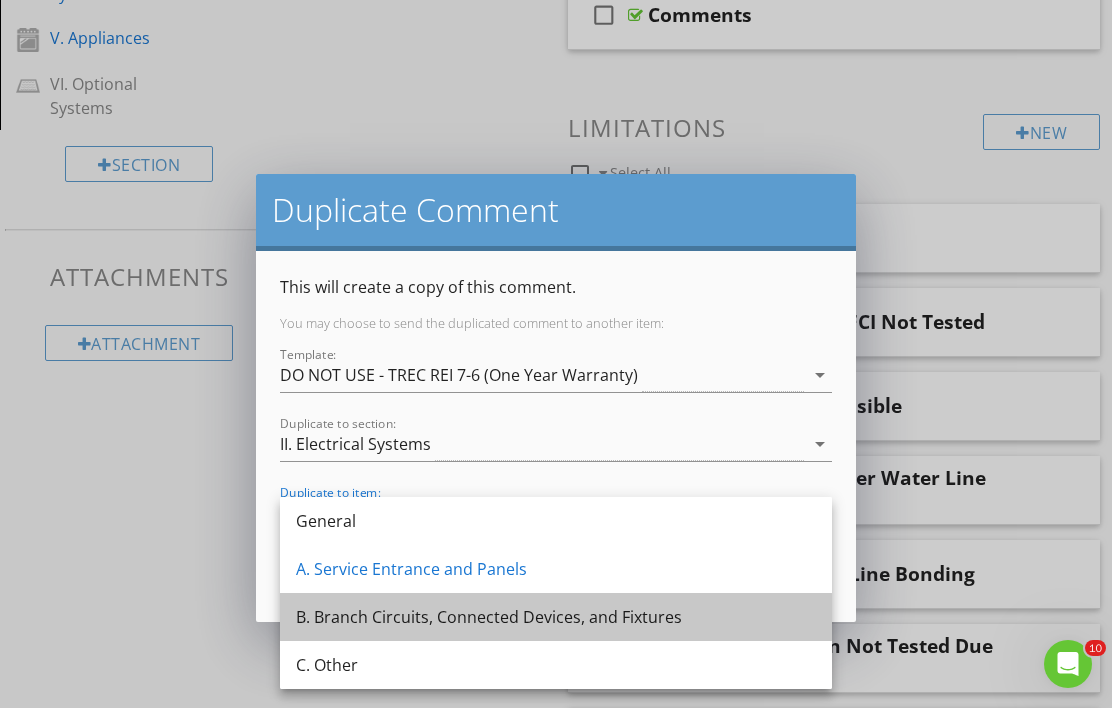 click on "B. Branch Circuits, Connected Devices, and Fixtures" at bounding box center (556, 617) 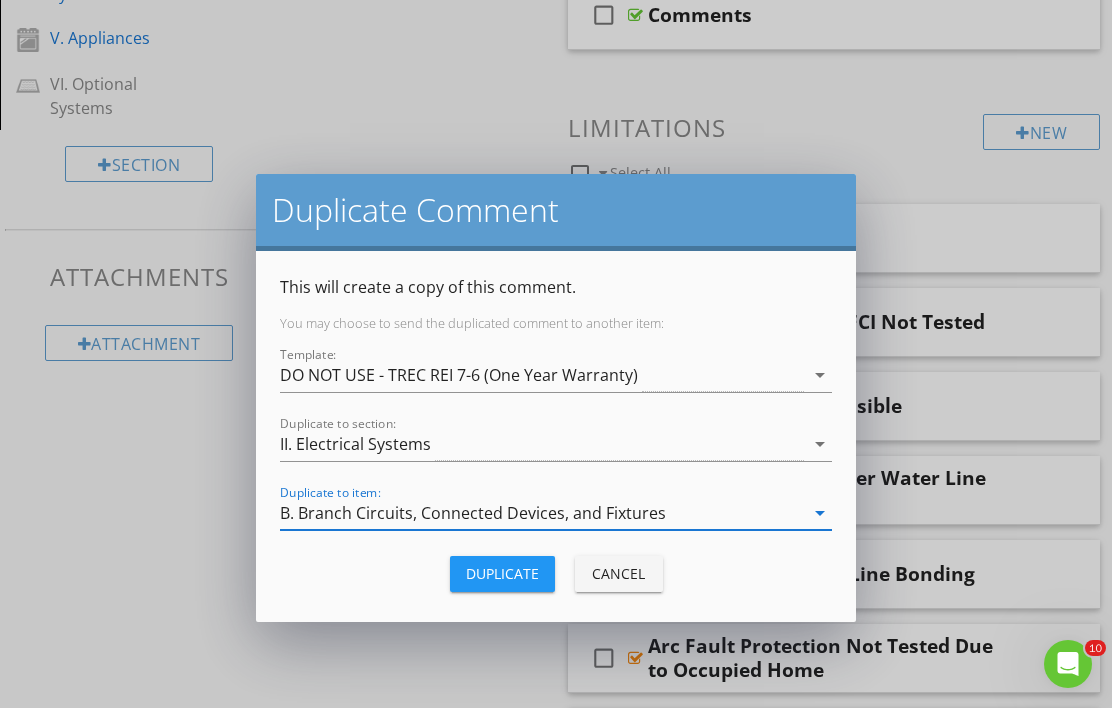 click on "Duplicate" at bounding box center (502, 573) 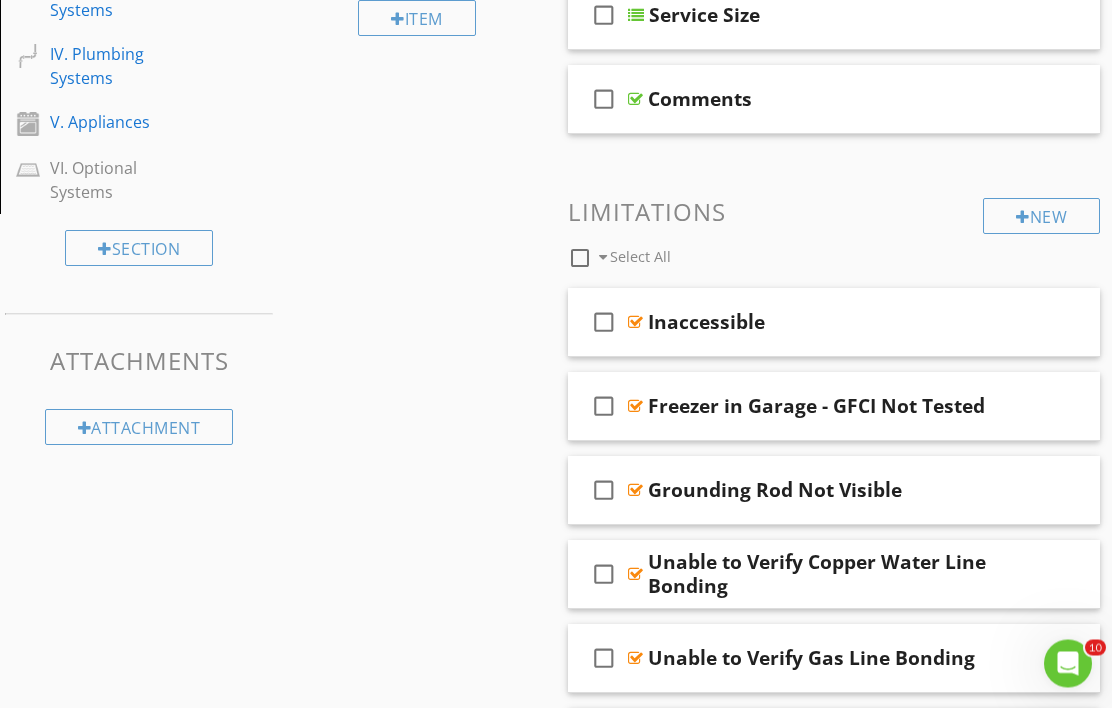 scroll, scrollTop: 557, scrollLeft: 0, axis: vertical 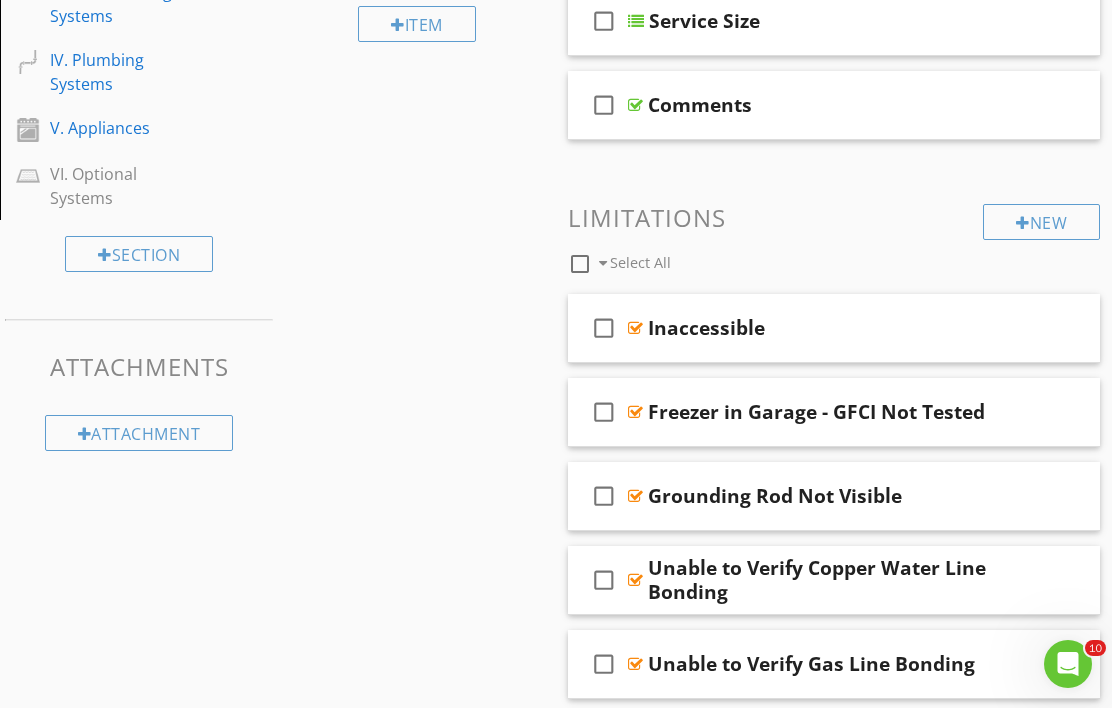 click at bounding box center [1058, 411] 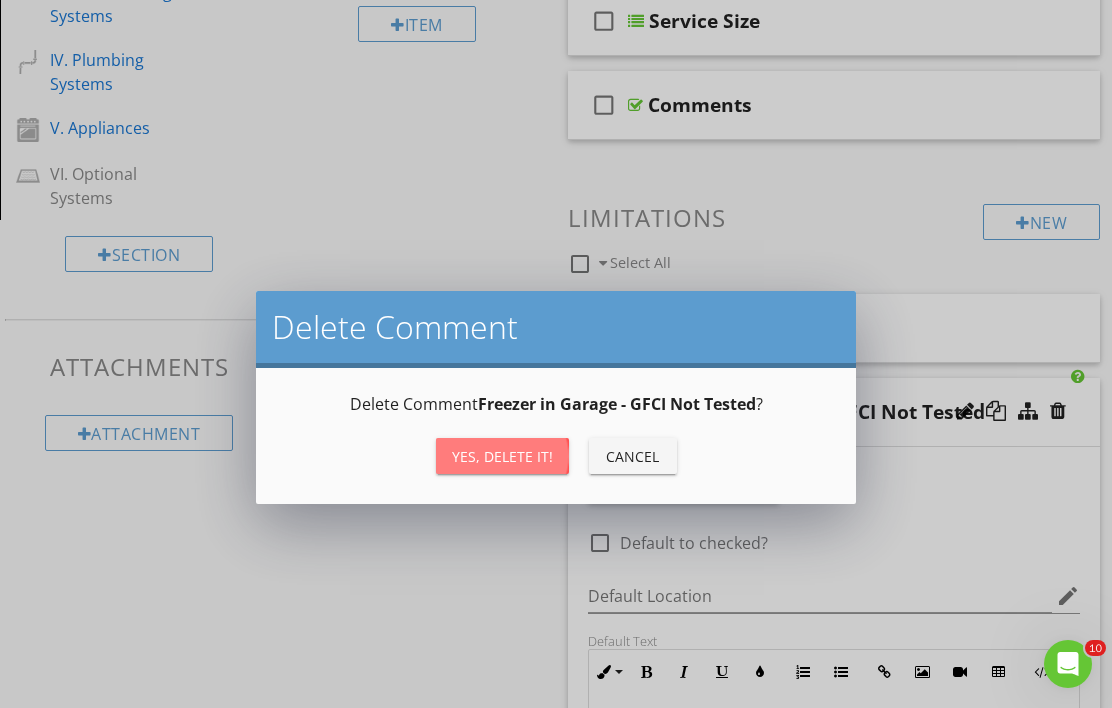 click on "Yes, Delete it!" at bounding box center [502, 456] 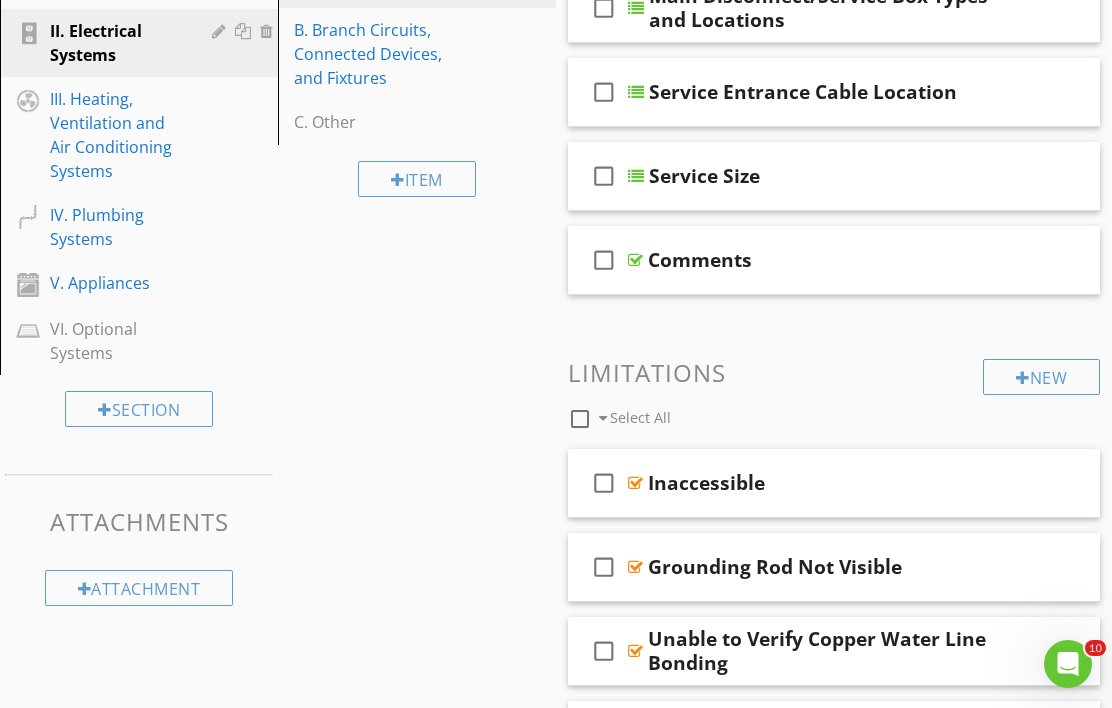scroll, scrollTop: 395, scrollLeft: 0, axis: vertical 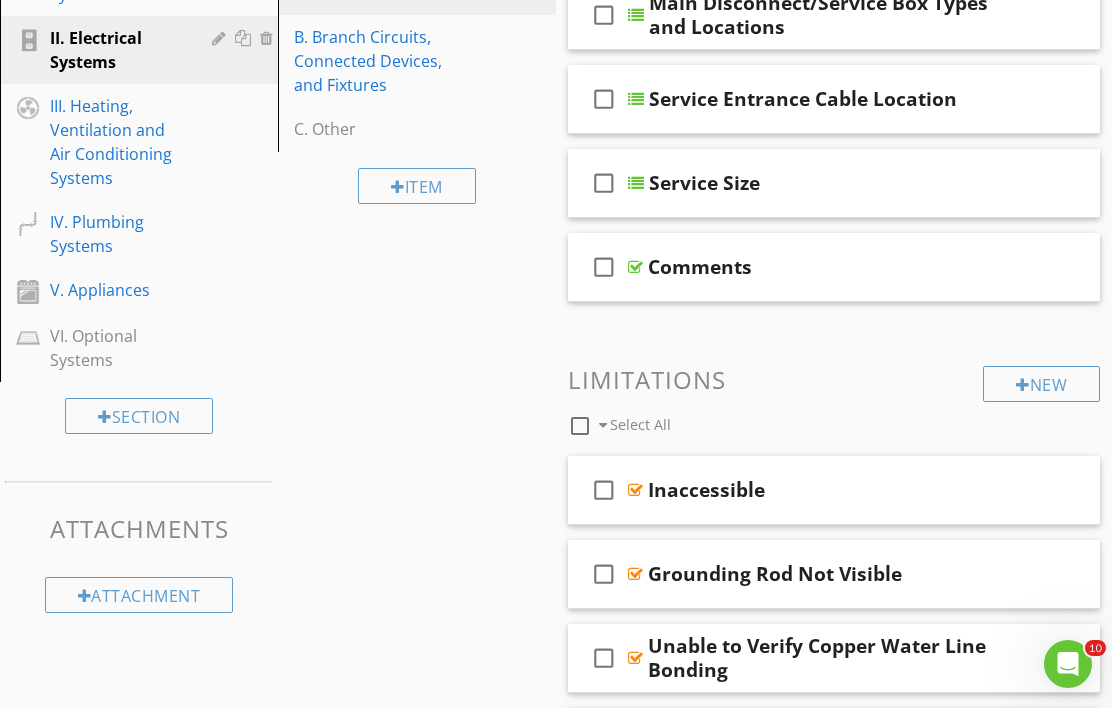 click on "B. Branch Circuits, Connected Devices, and Fixtures" at bounding box center [382, 61] 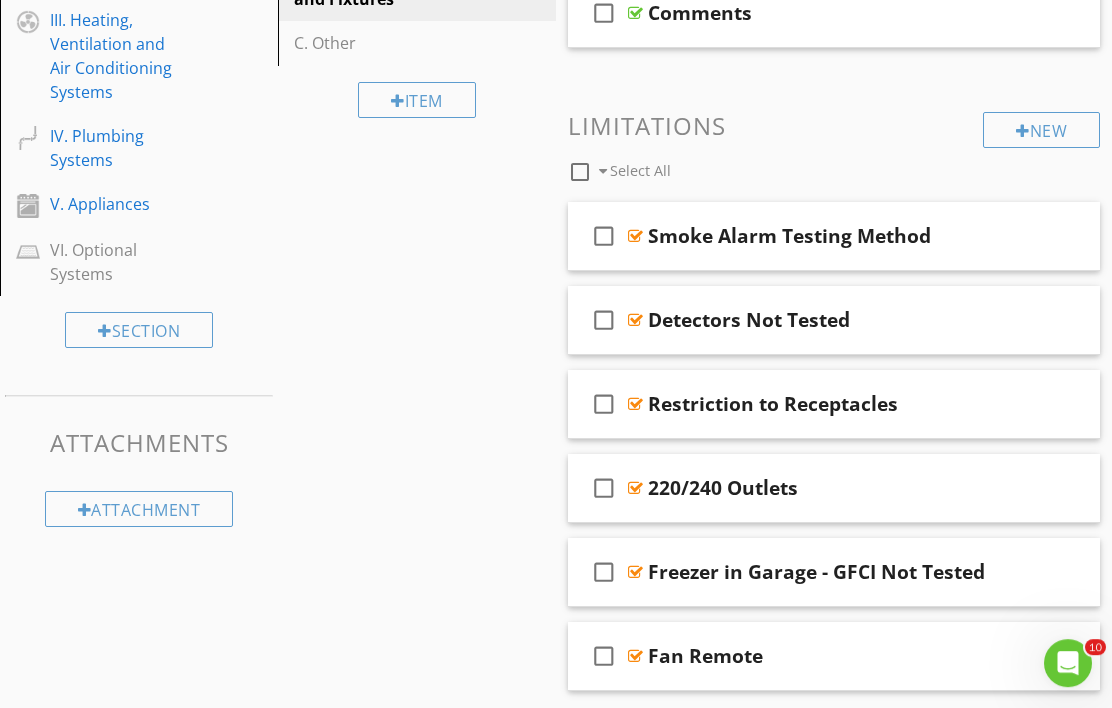 scroll, scrollTop: 568, scrollLeft: 0, axis: vertical 